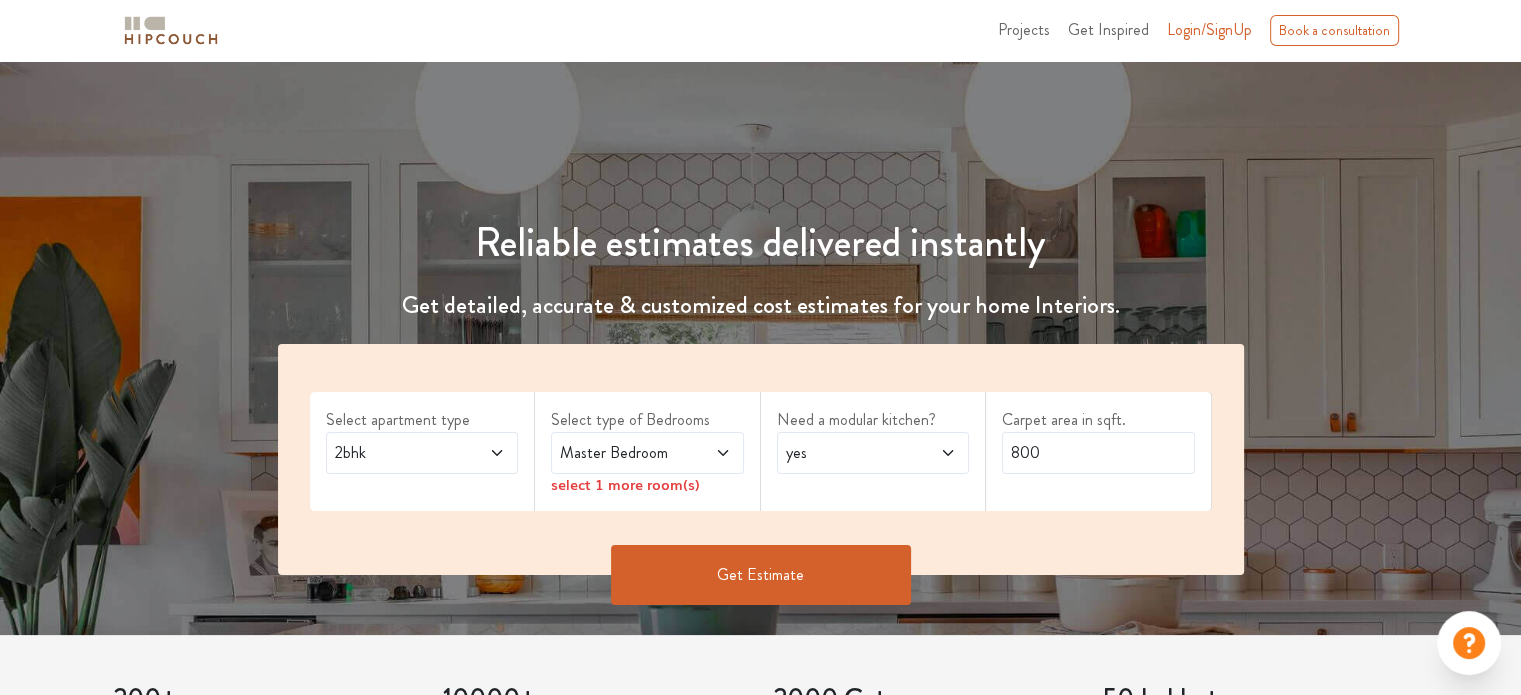 scroll, scrollTop: 200, scrollLeft: 0, axis: vertical 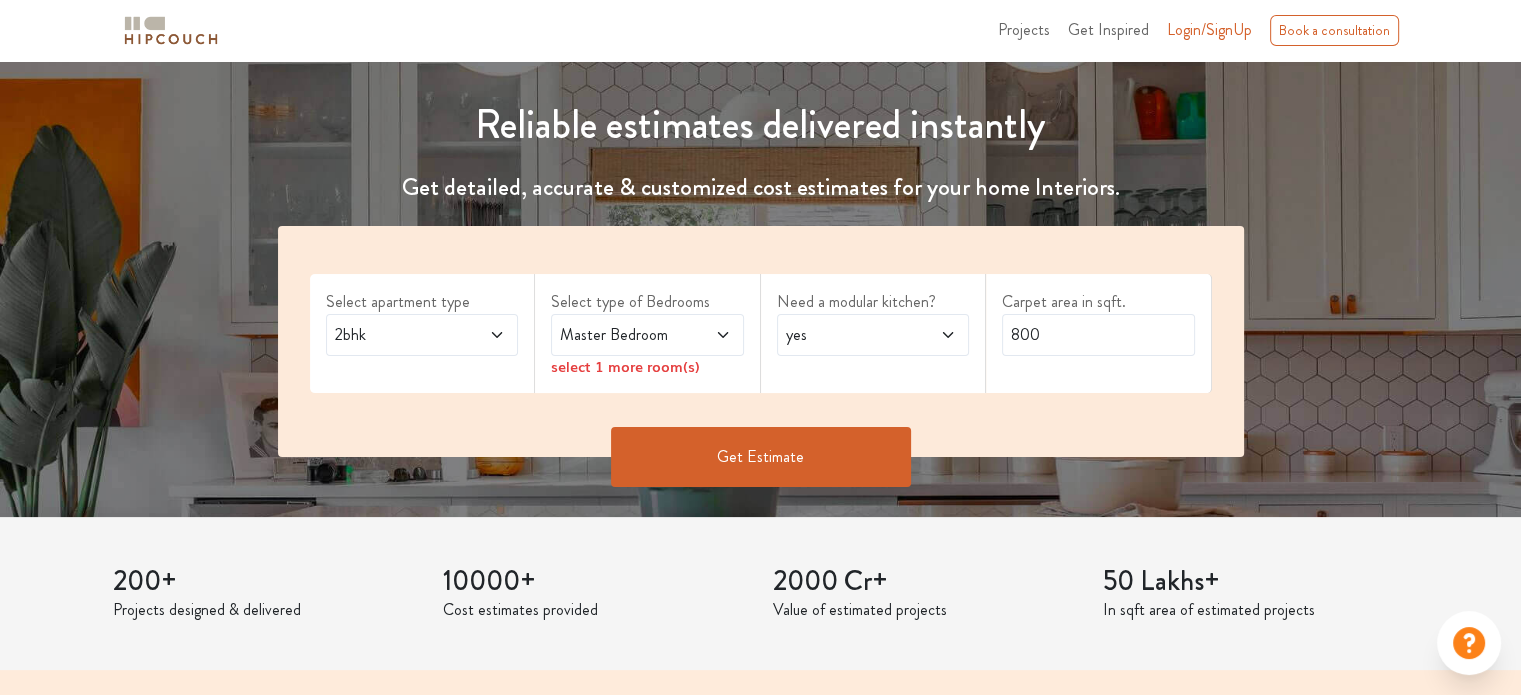 click on "2bhk" at bounding box center (422, 335) 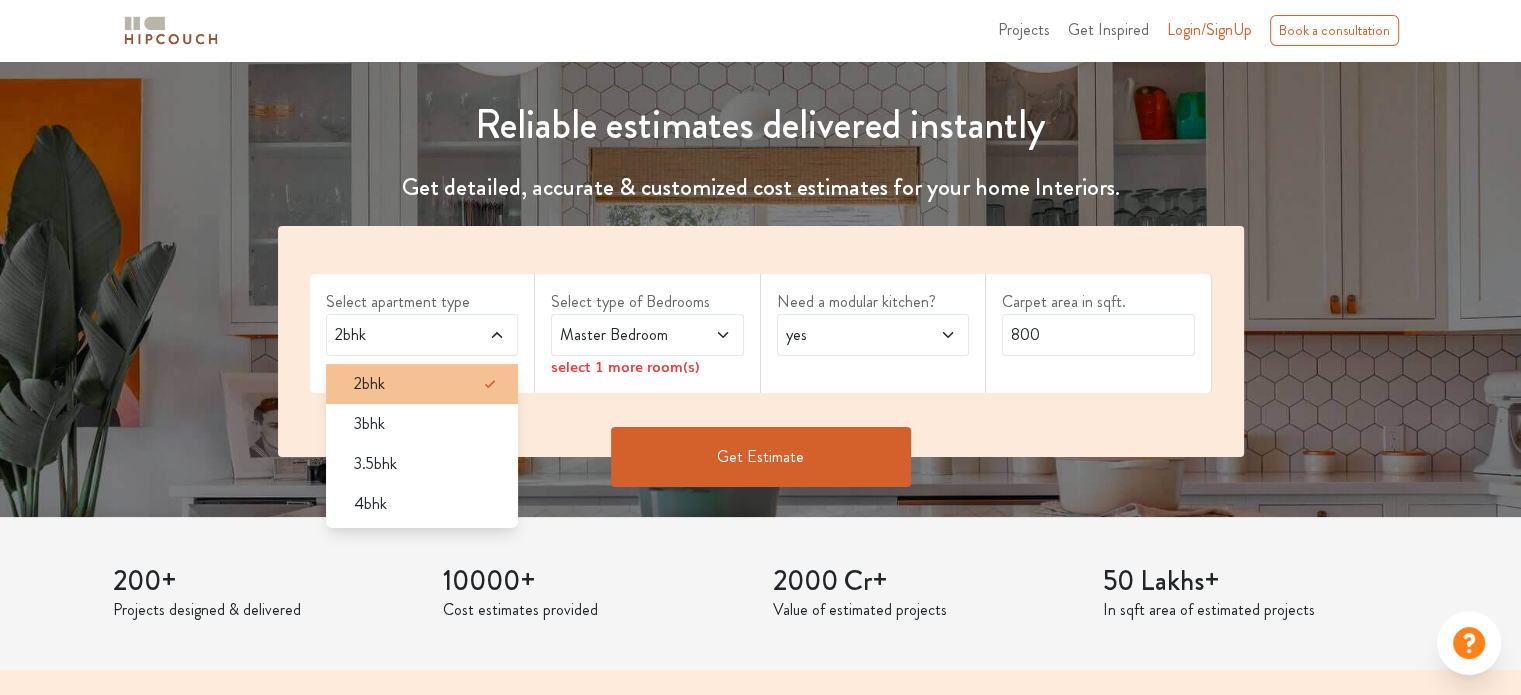 click on "2bhk" at bounding box center (428, 384) 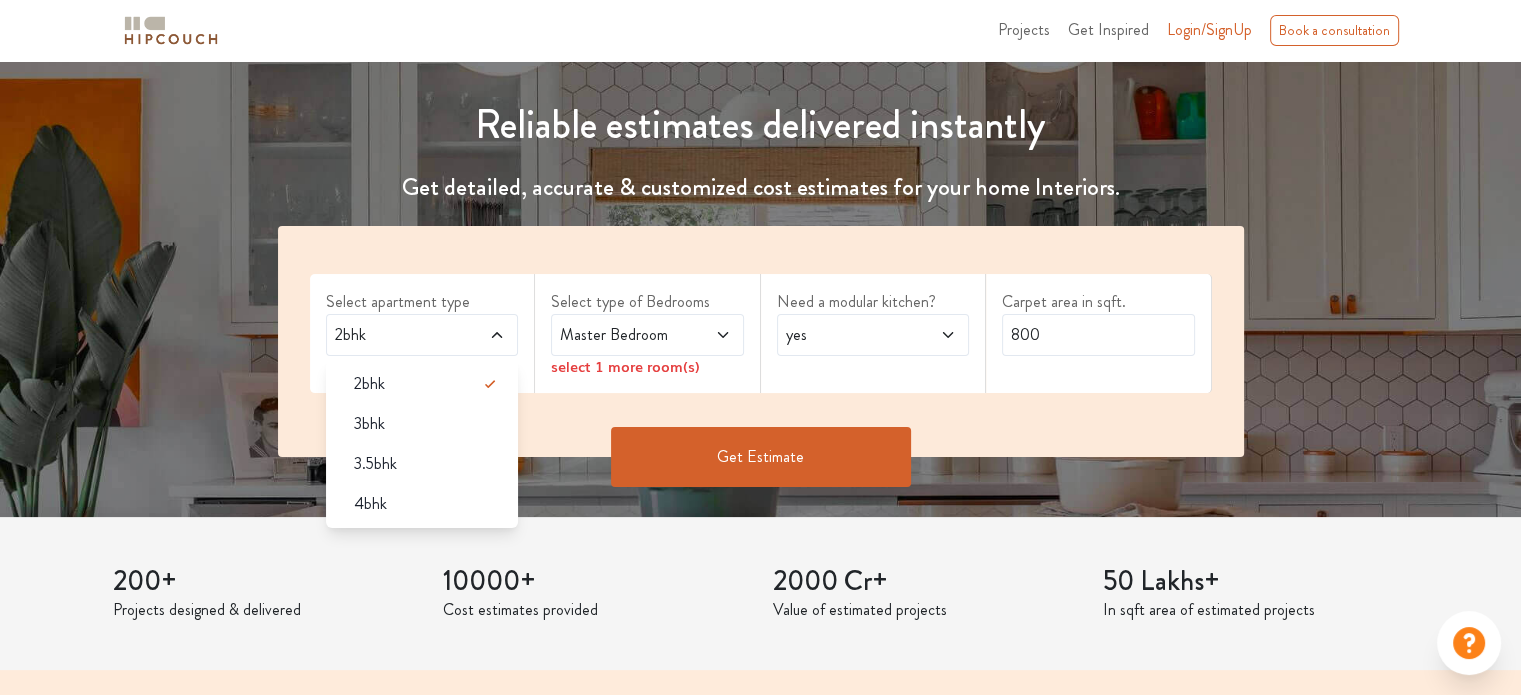 click on "Master Bedroom" at bounding box center [621, 335] 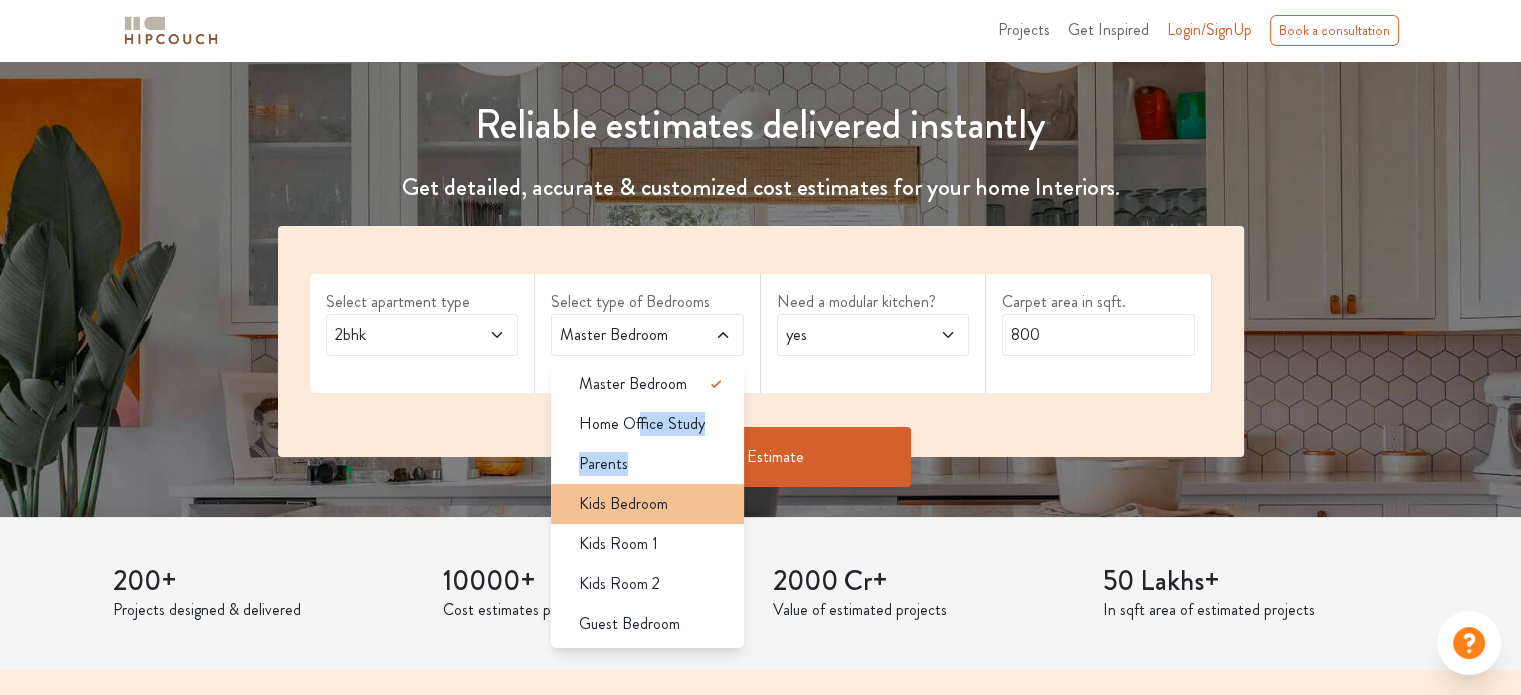 drag, startPoint x: 640, startPoint y: 461, endPoint x: 641, endPoint y: 484, distance: 23.021729 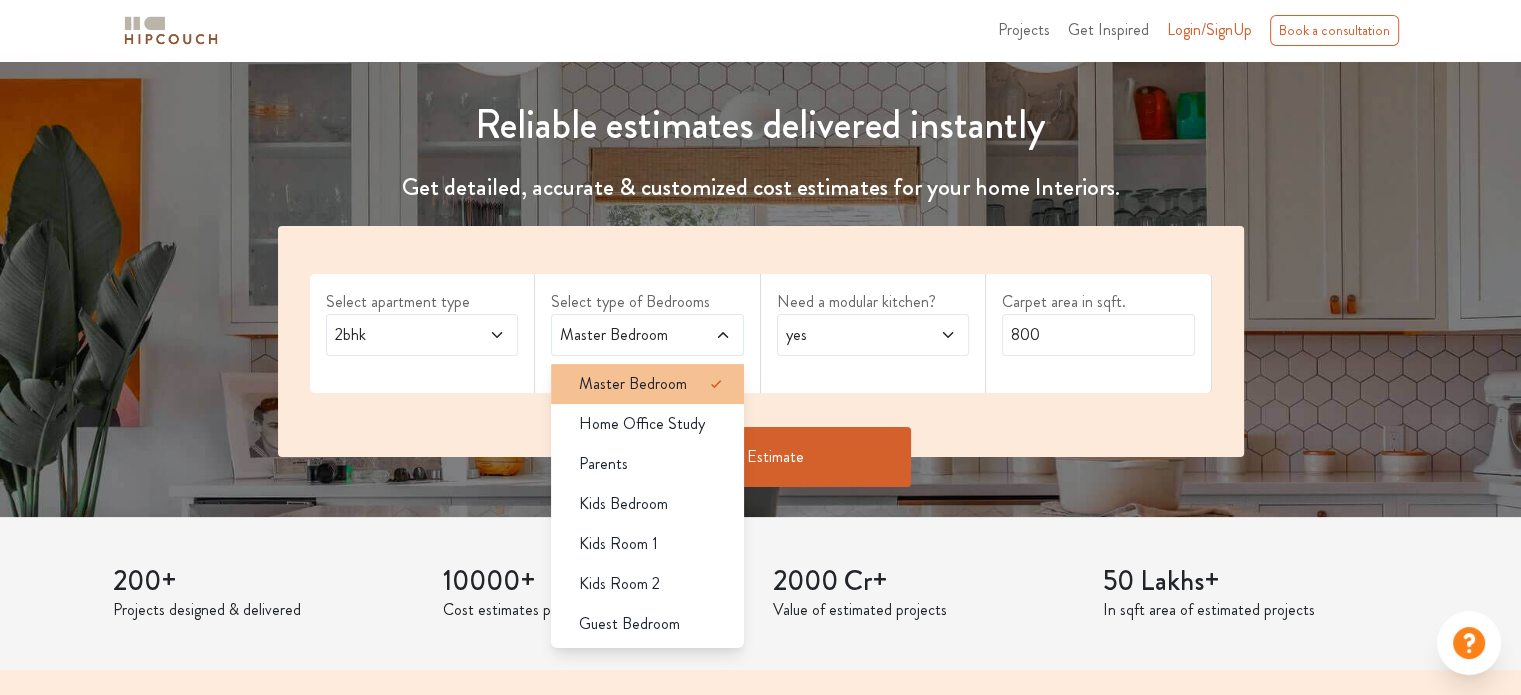 click on "Master Bedroom" at bounding box center [633, 384] 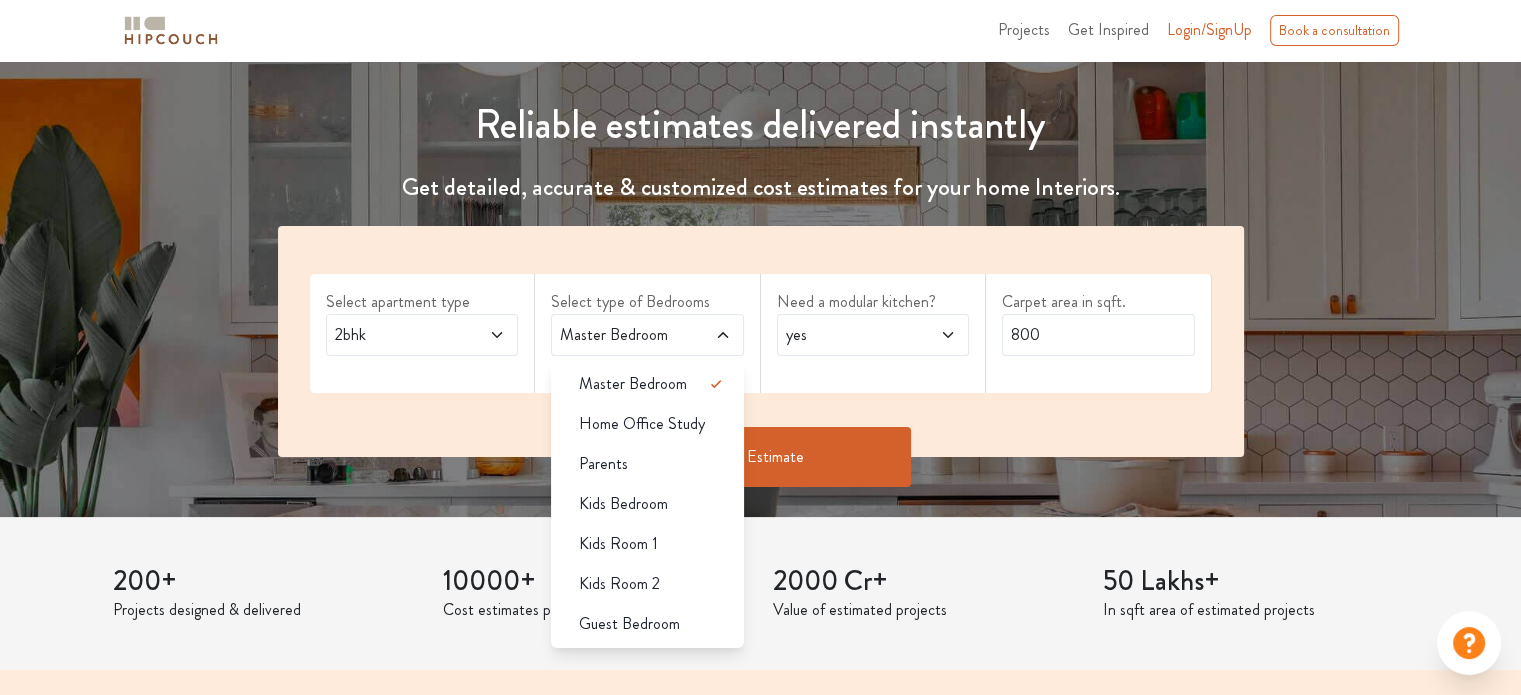 click on "yes" at bounding box center (847, 335) 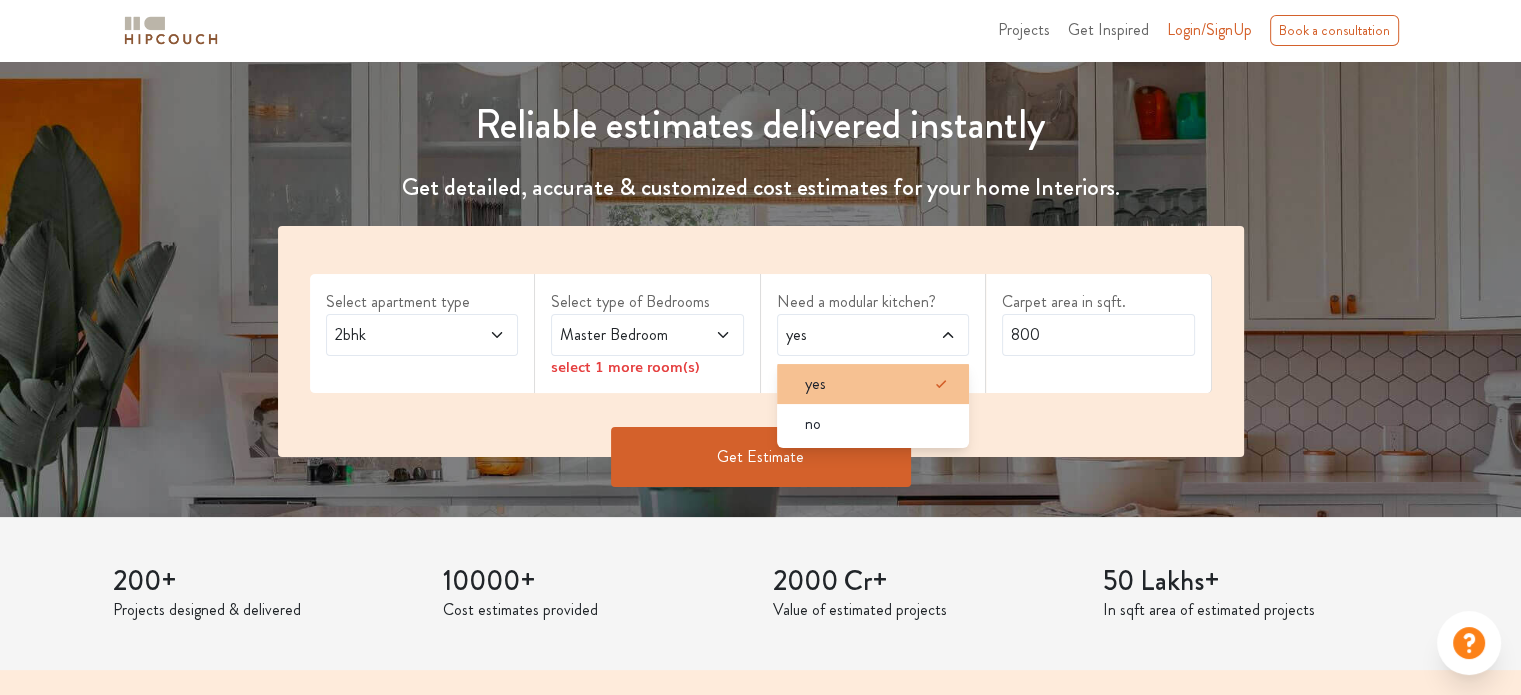 click on "yes" at bounding box center [879, 384] 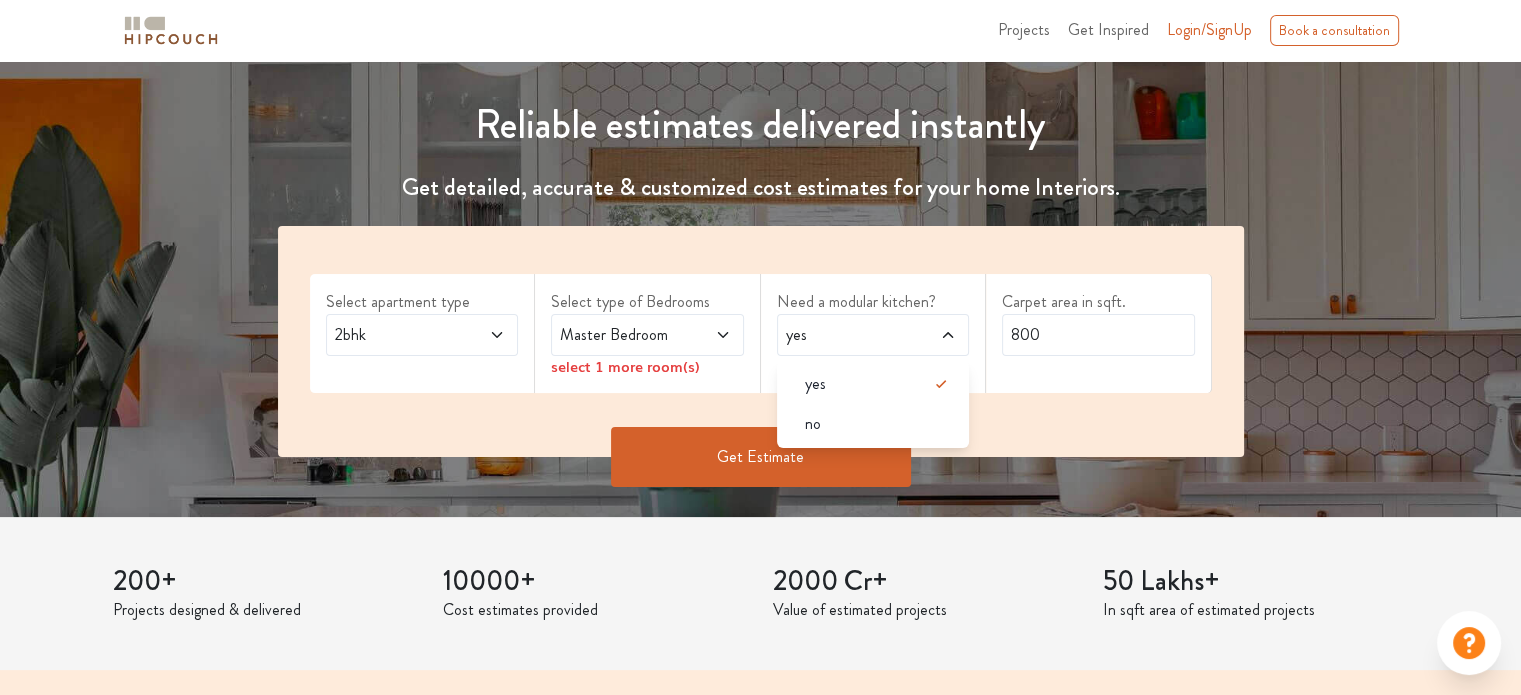 click at bounding box center (709, 335) 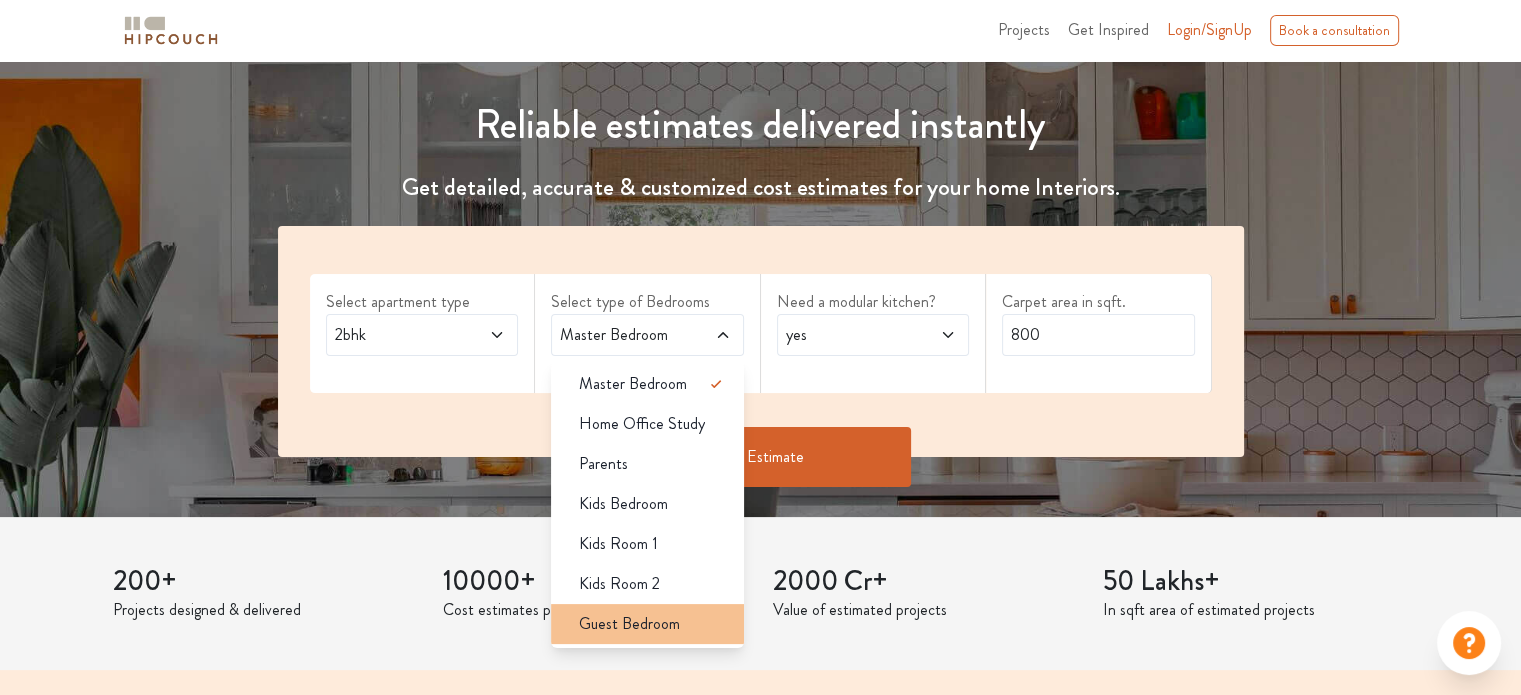 click on "Guest Bedroom" at bounding box center (629, 624) 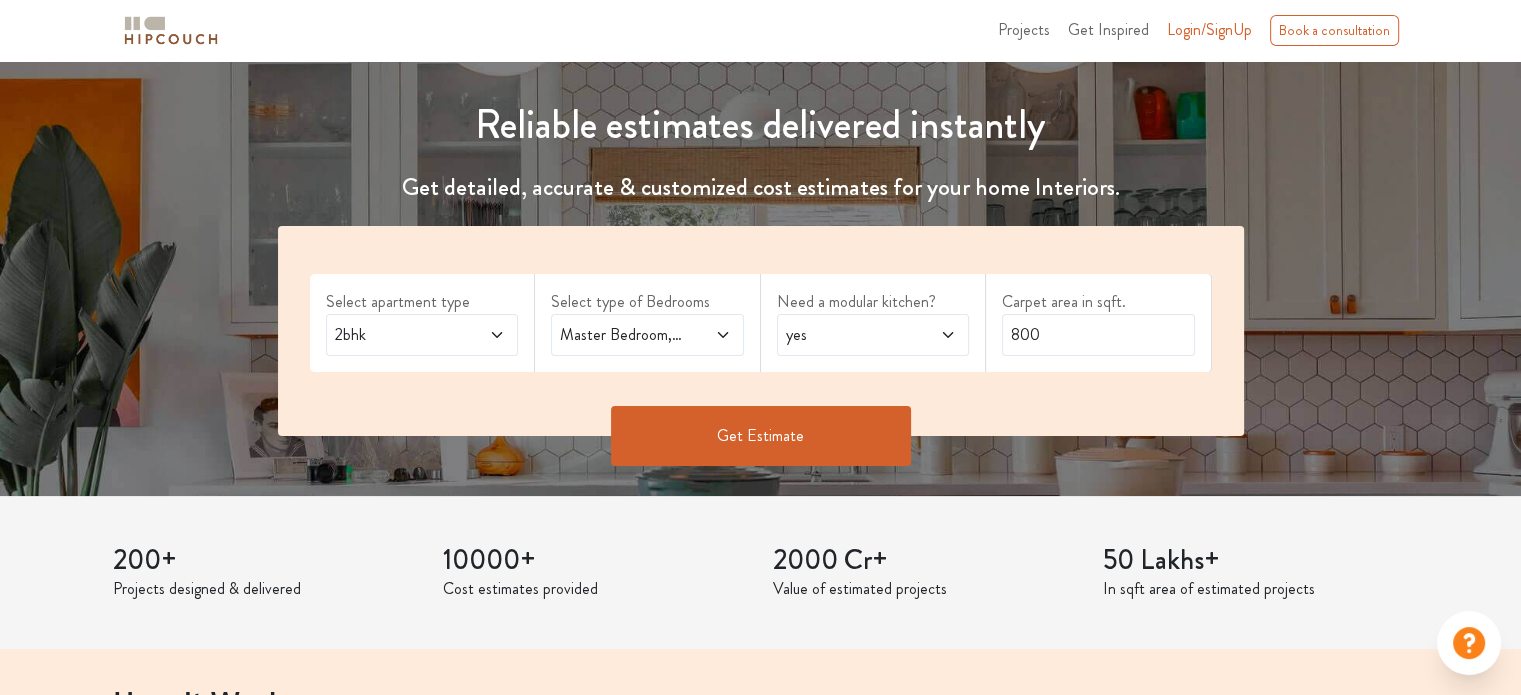 click on "Master Bedroom,Guest Bedroom" at bounding box center [647, 335] 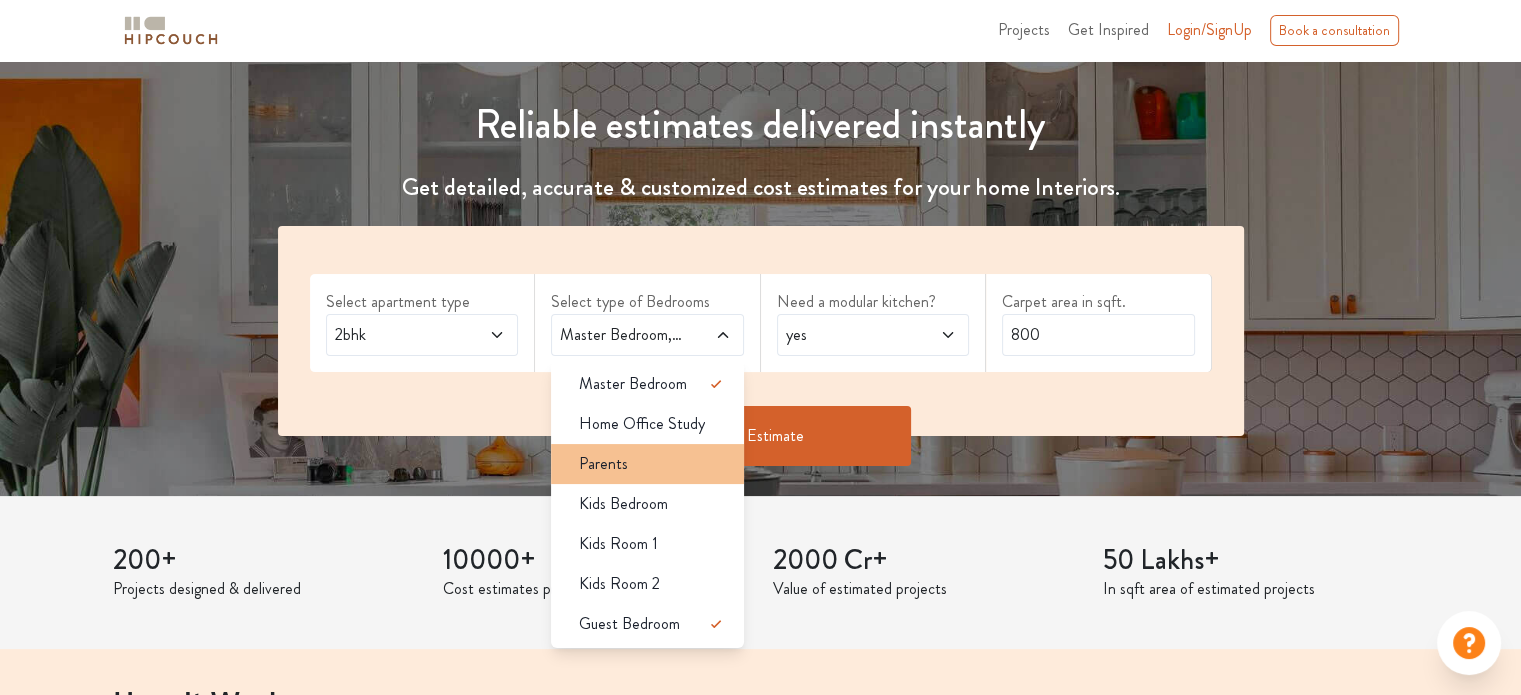 click on "Parents" at bounding box center [653, 464] 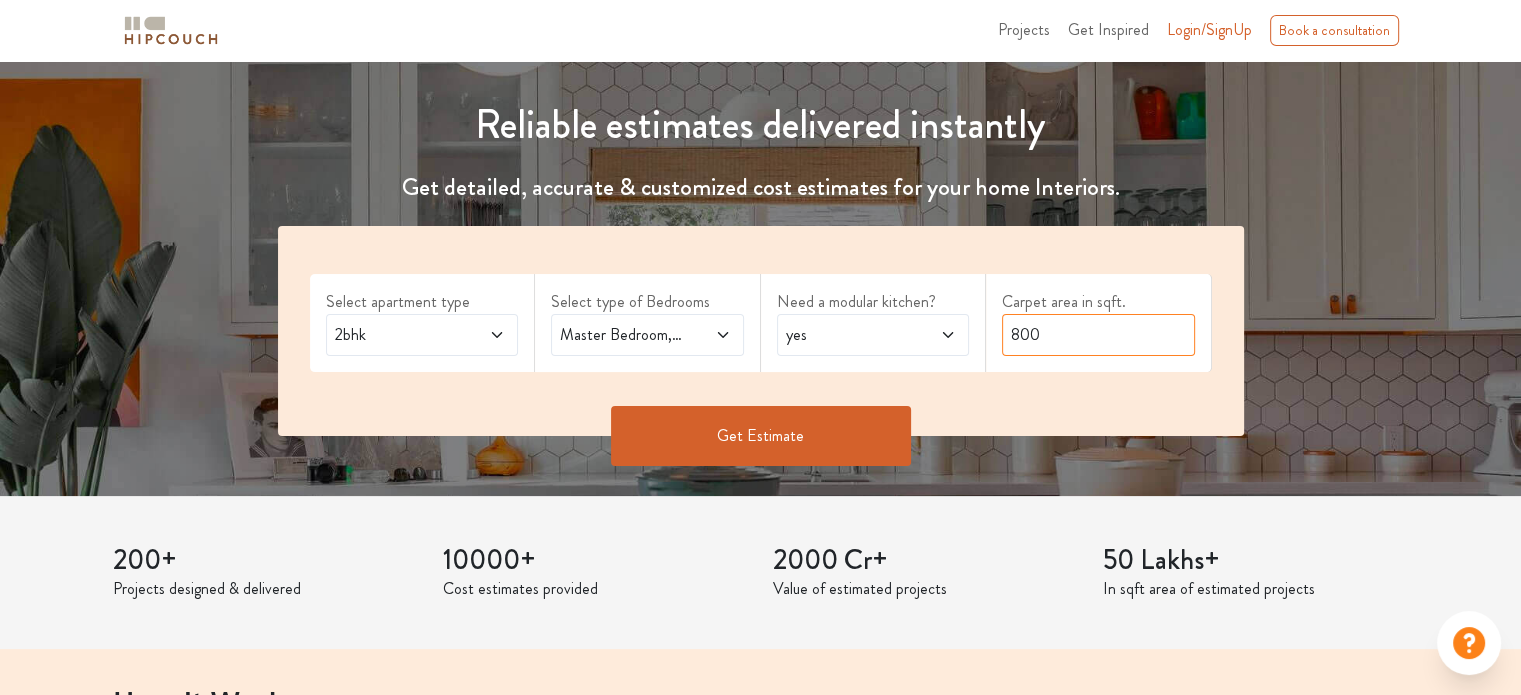 click on "800" at bounding box center (1098, 335) 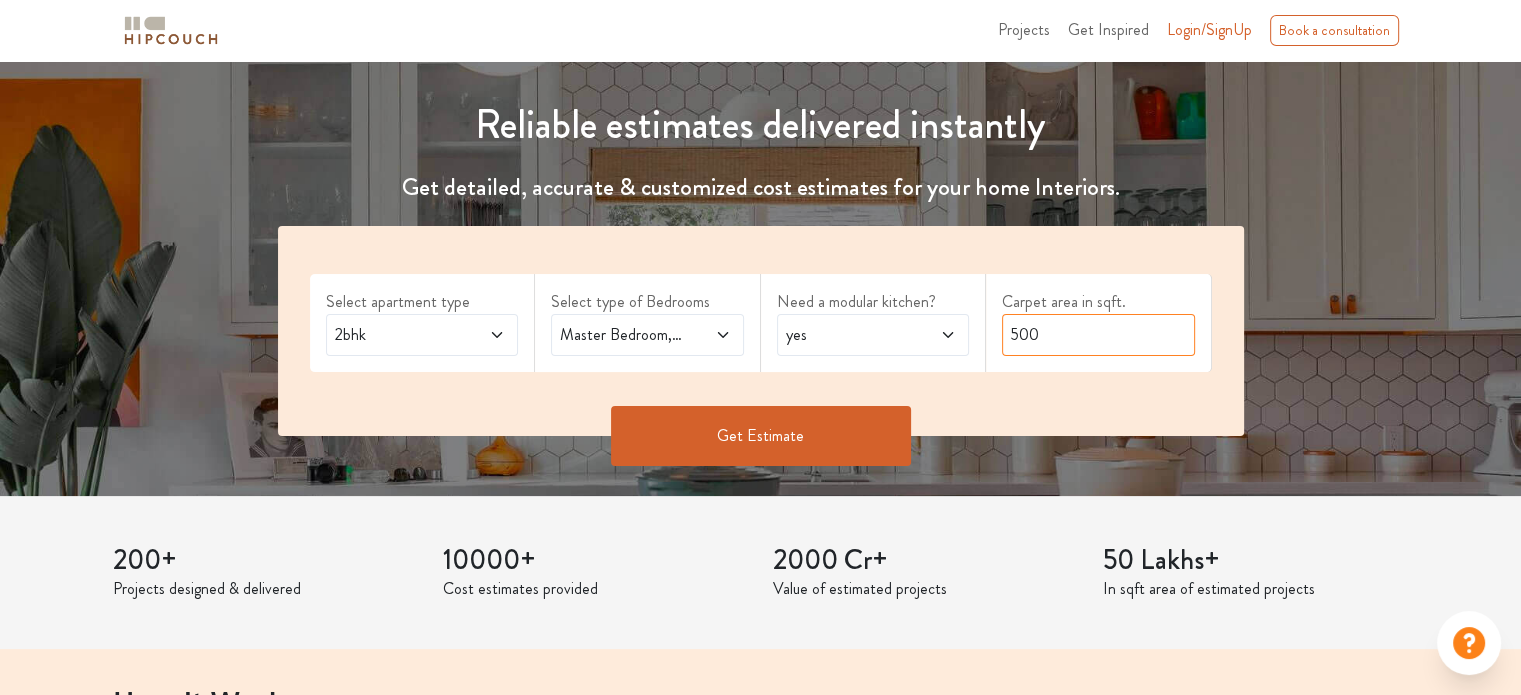type on "500" 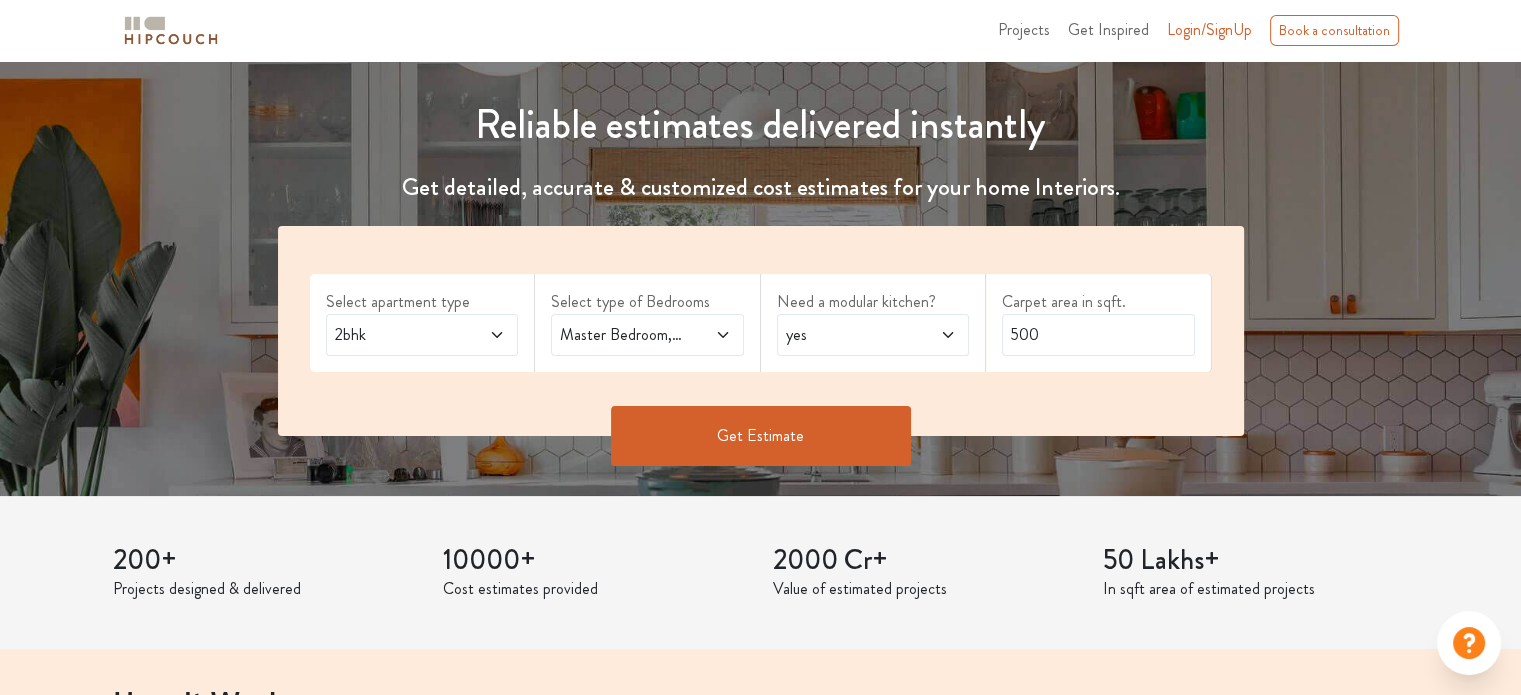 click 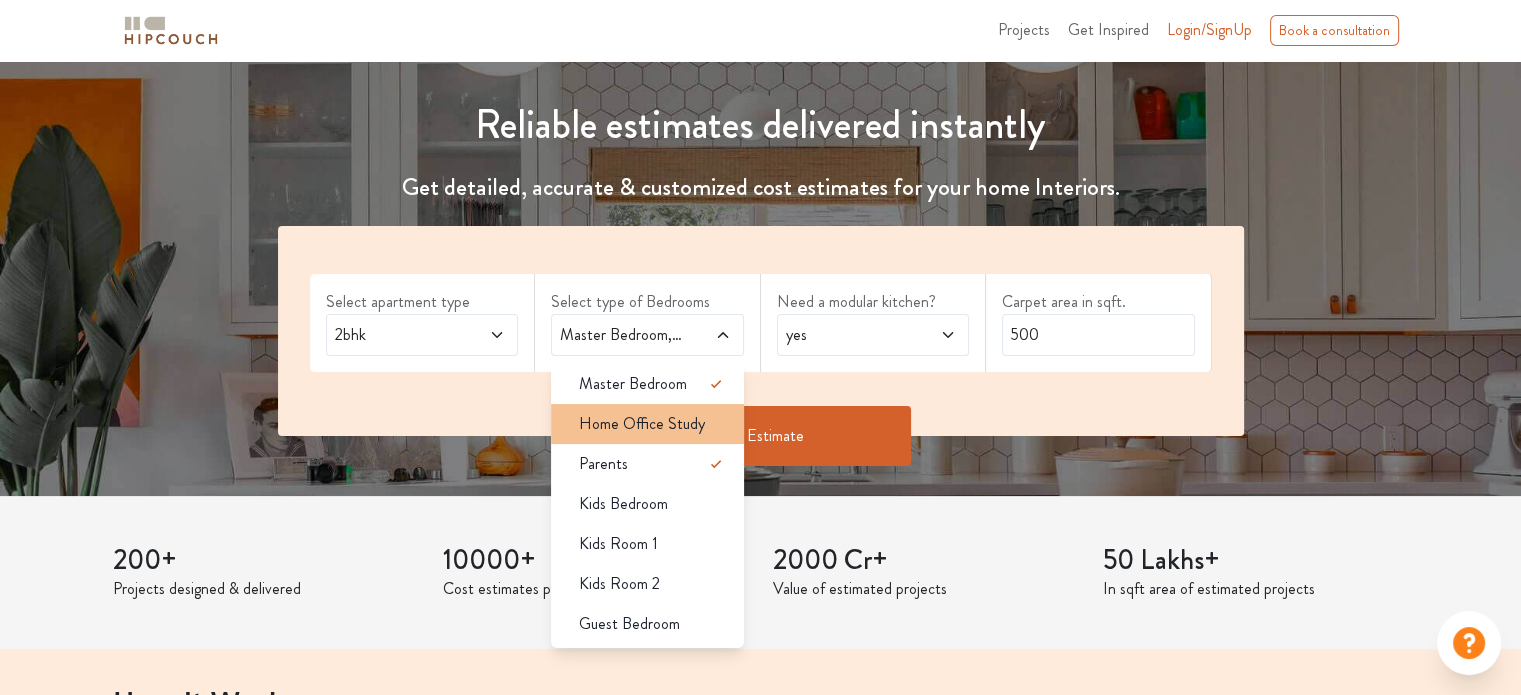 click on "Home Office Study" at bounding box center (642, 424) 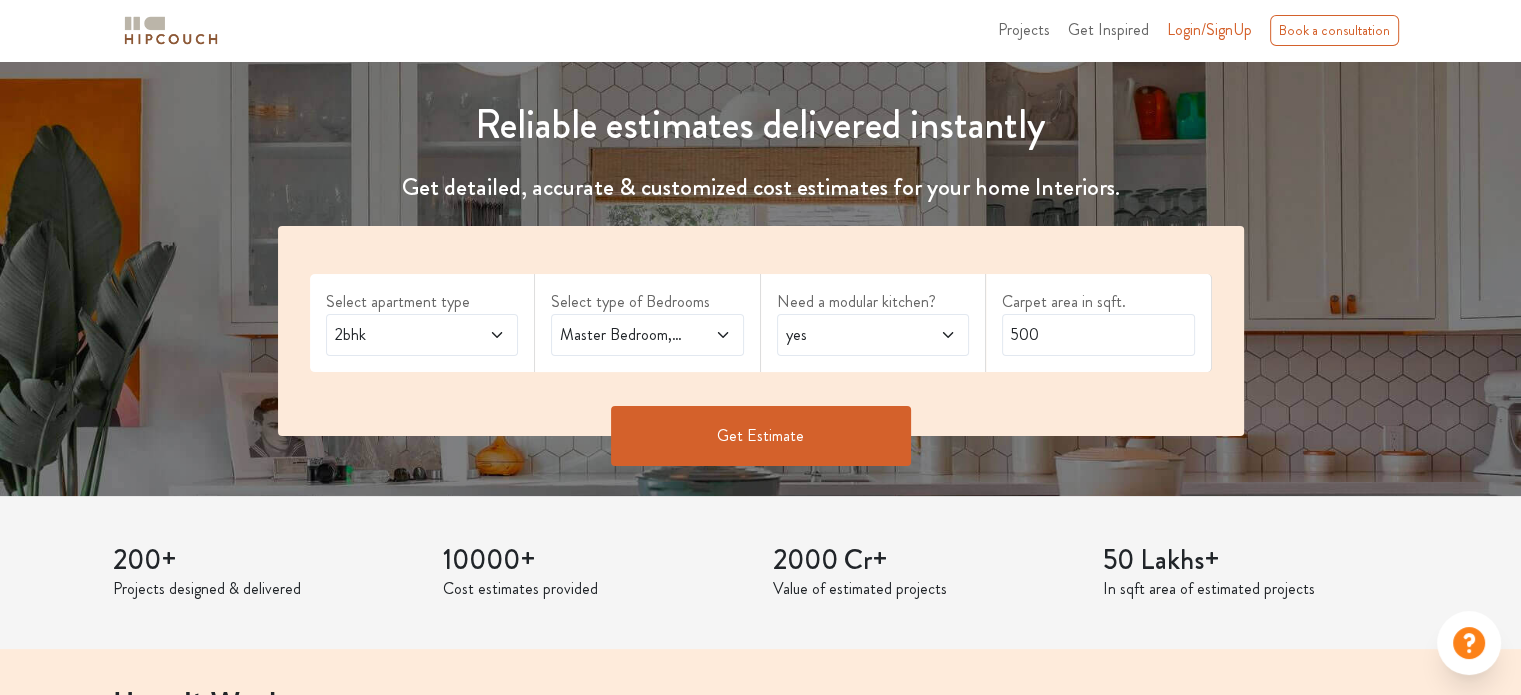 click at bounding box center (709, 335) 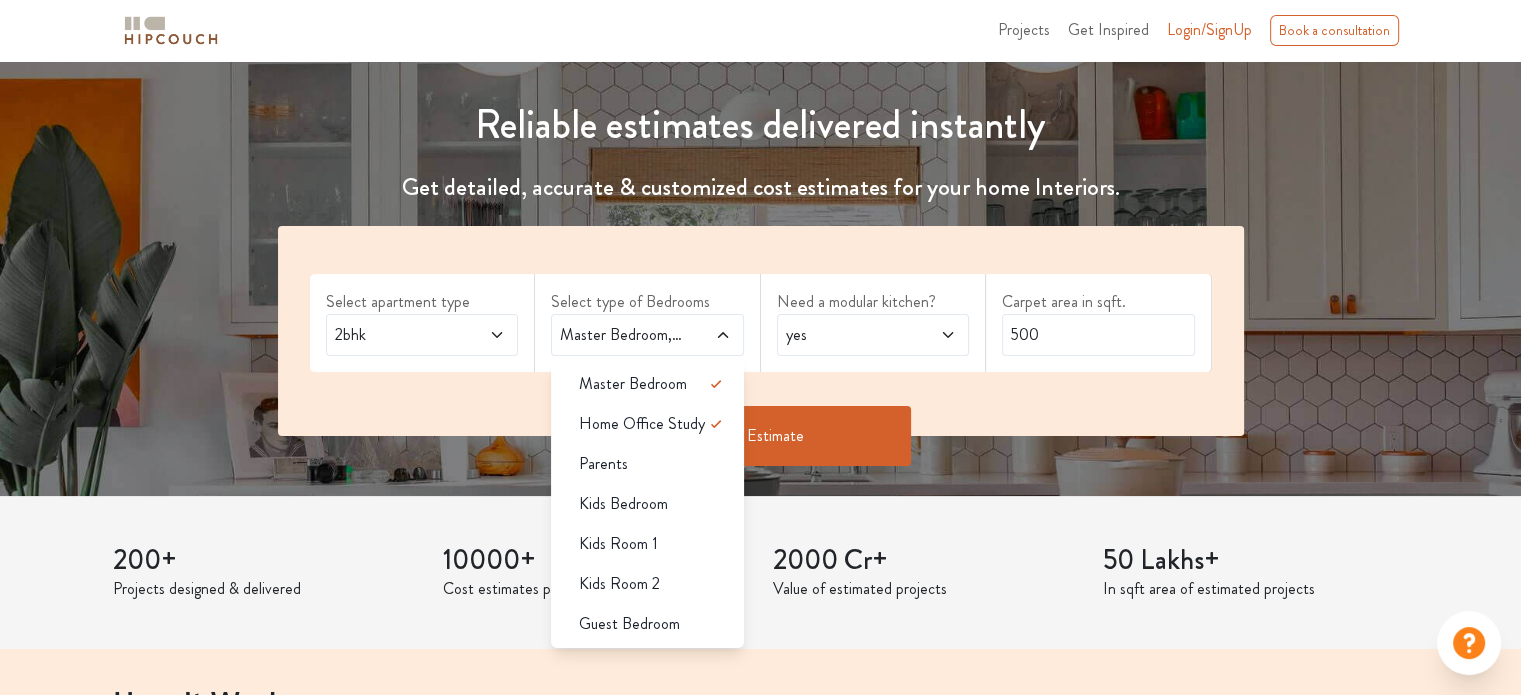 click on "Select apartment type 2bhk Select type of Bedrooms Master Bedroom,Home Office Study Master Bedroom Home Office Study Parents Kids Bedroom Kids Room 1 Kids Room 2 Guest Bedroom Need a modular kitchen? yes Carpet area in sqft. 500" at bounding box center (761, 331) 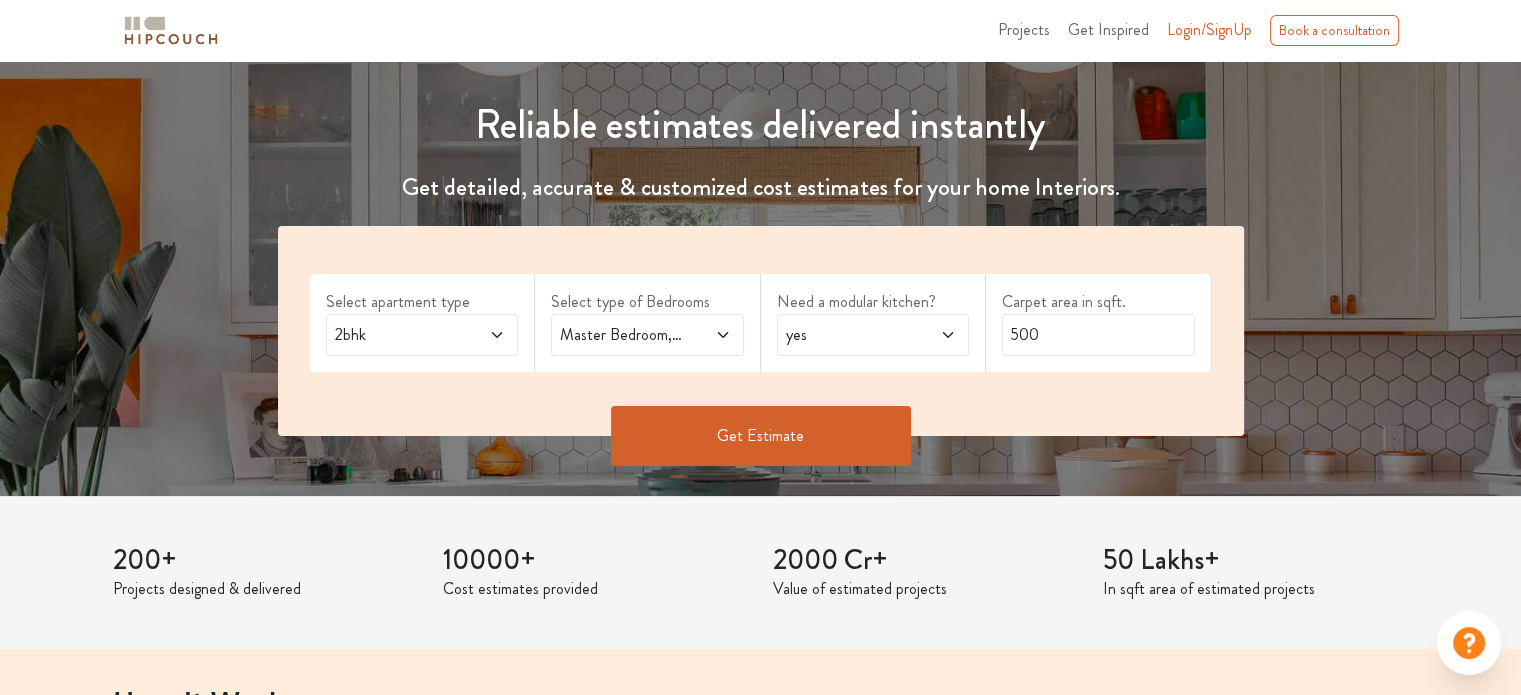 click on "Get Estimate" at bounding box center (761, 436) 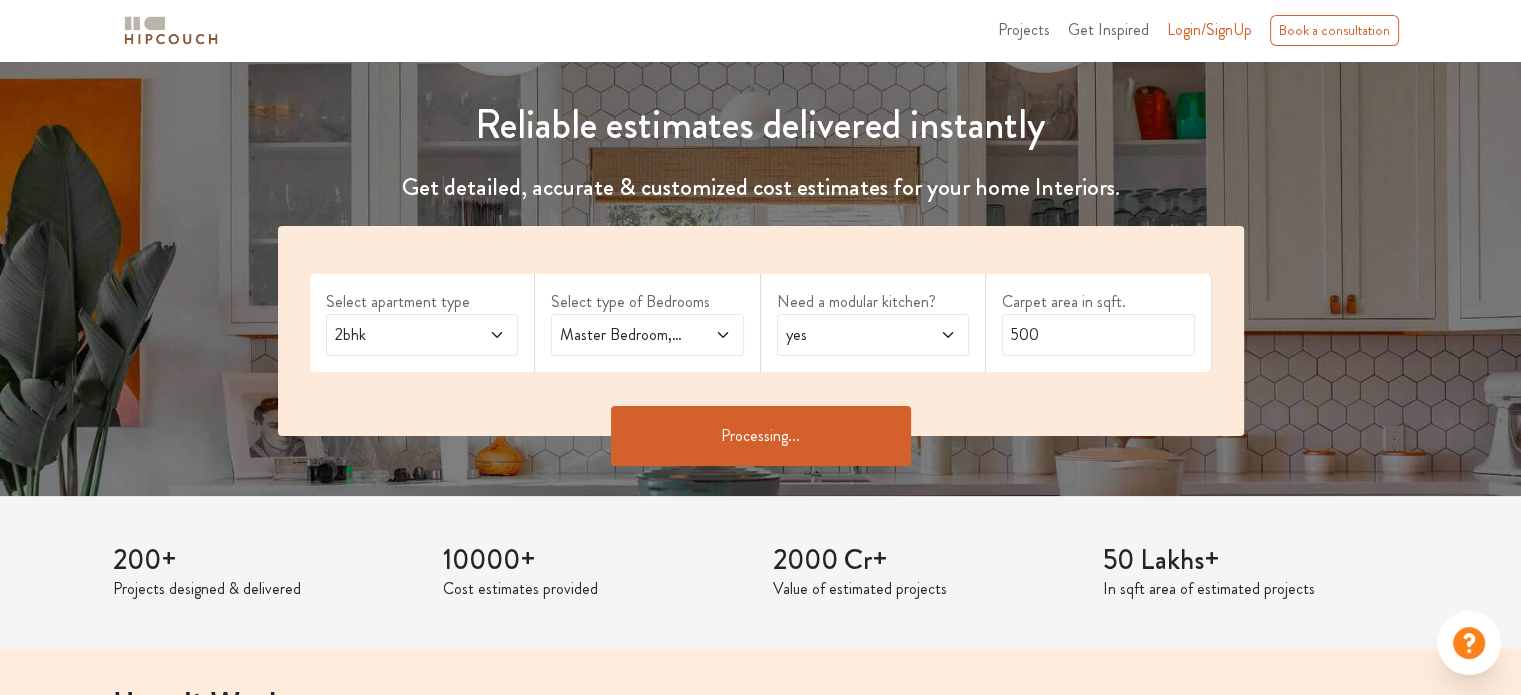 scroll, scrollTop: 0, scrollLeft: 0, axis: both 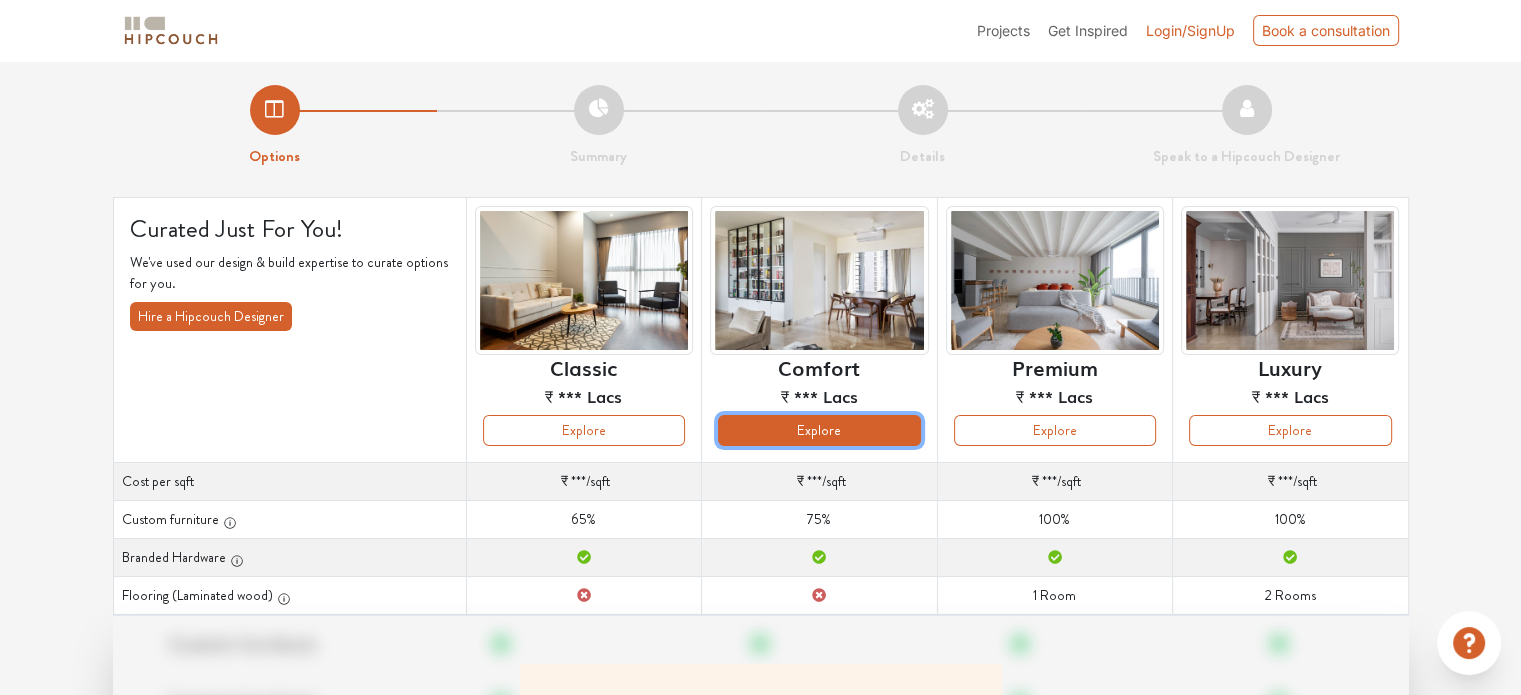 click on "Explore" at bounding box center (819, 430) 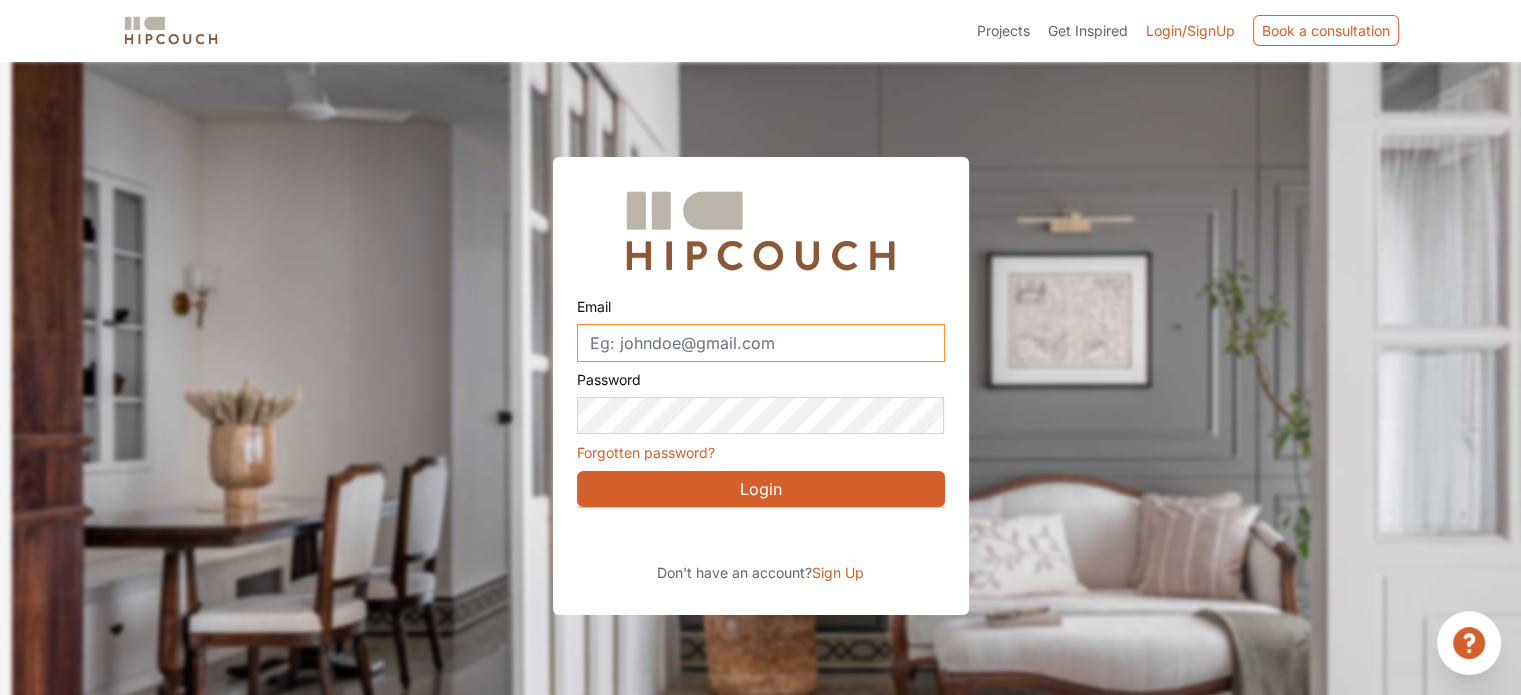 click on "Email" at bounding box center [761, 343] 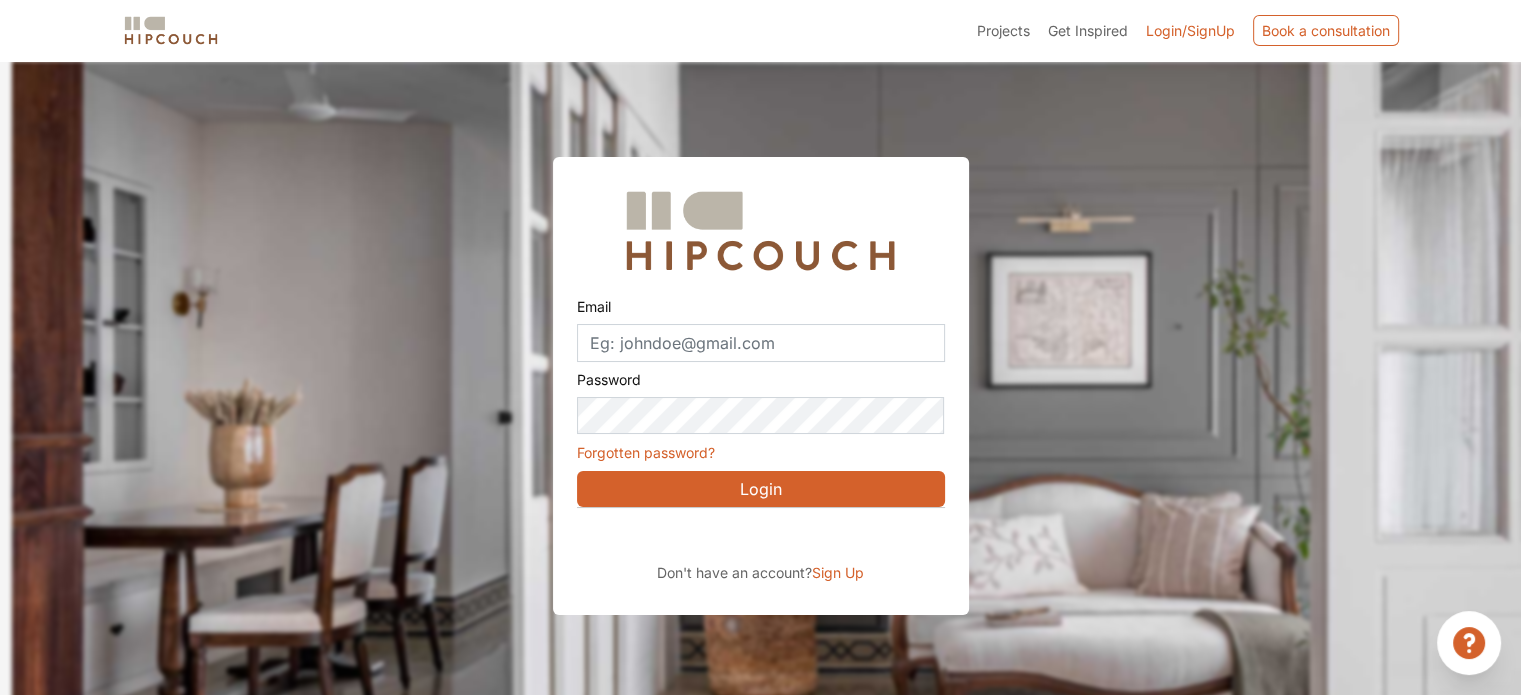 click at bounding box center (760, 231) 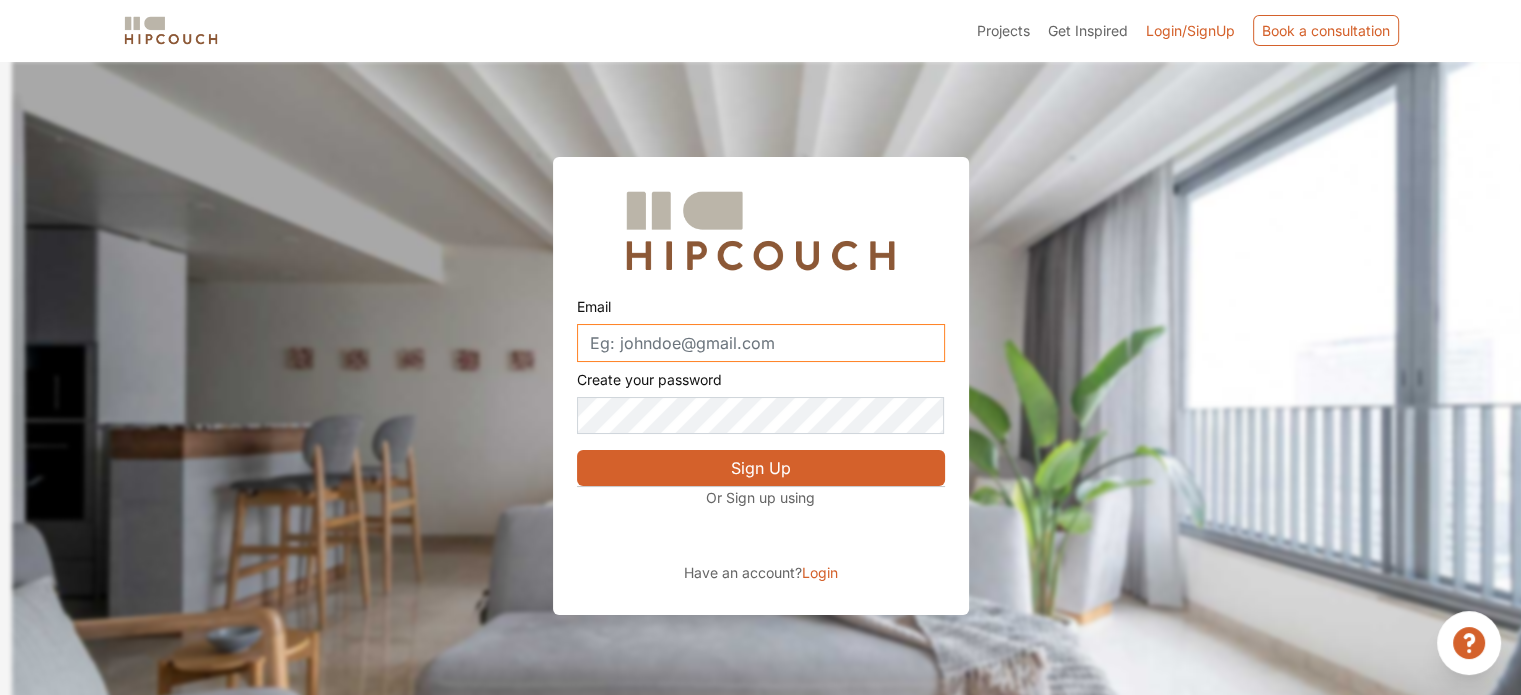 click on "Email" at bounding box center (761, 343) 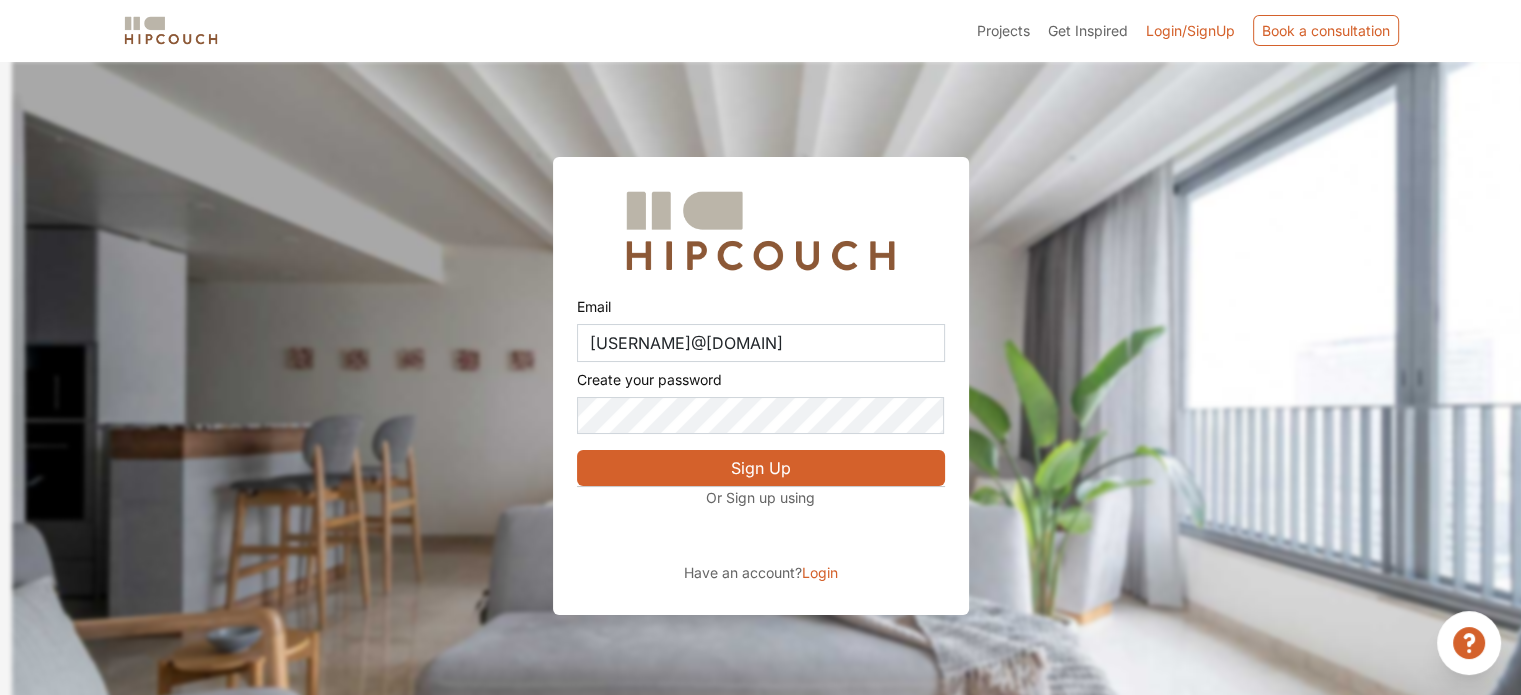 click on "Sign Up" at bounding box center [761, 468] 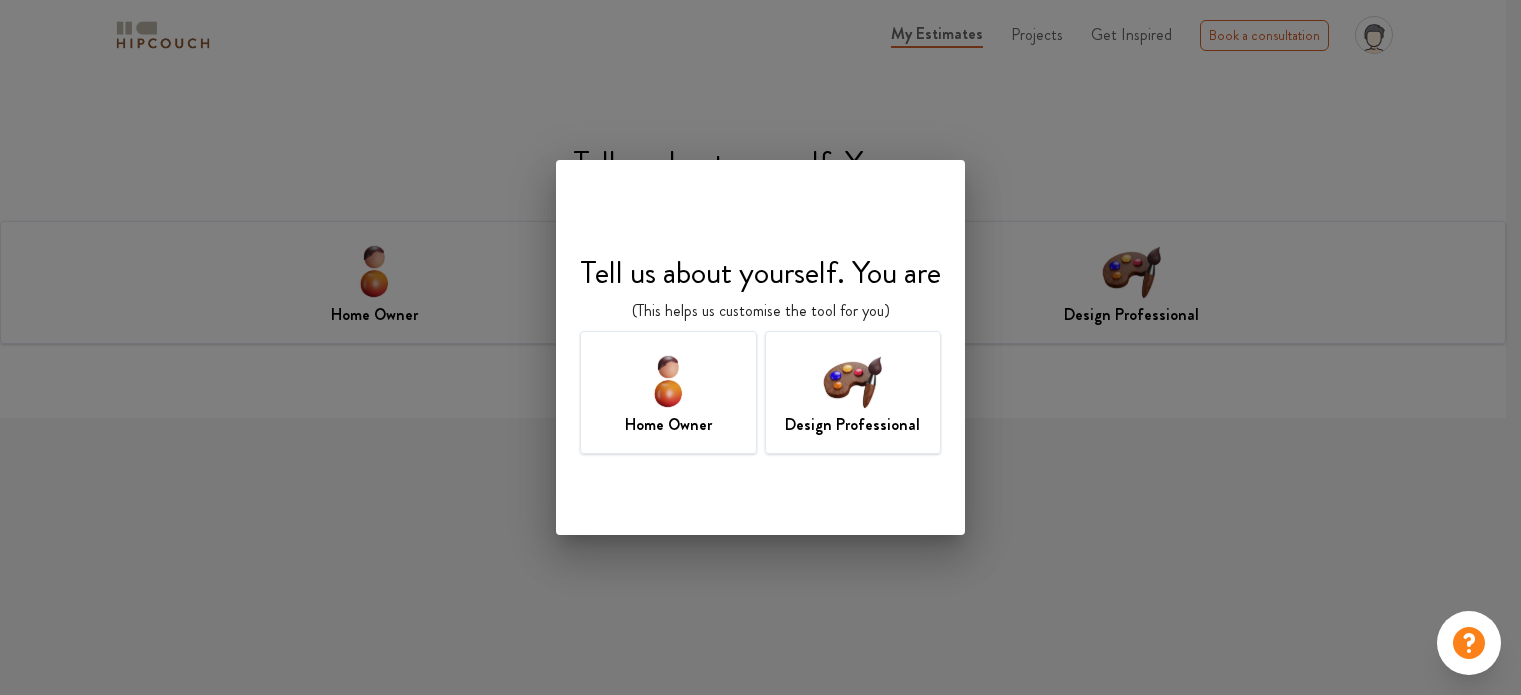 scroll, scrollTop: 0, scrollLeft: 0, axis: both 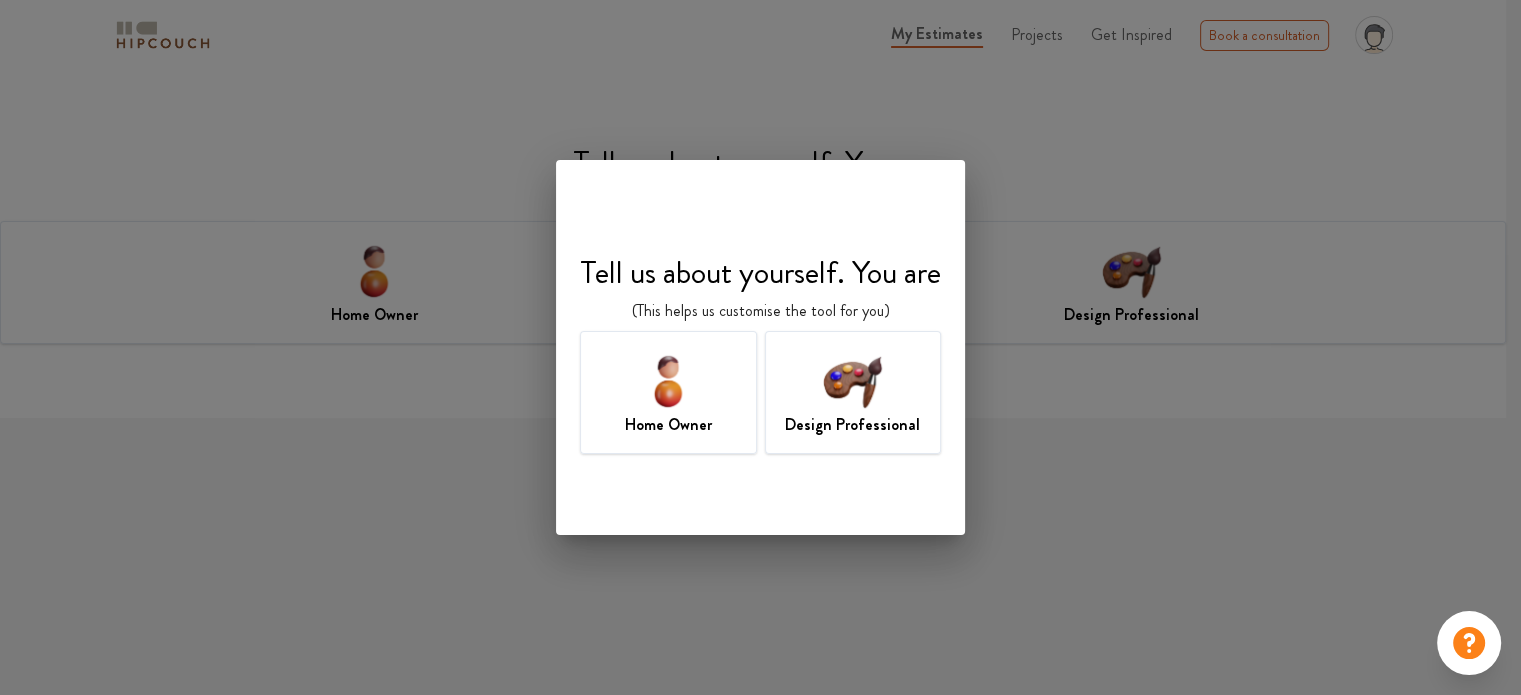 drag, startPoint x: 0, startPoint y: 0, endPoint x: 867, endPoint y: 397, distance: 953.57117 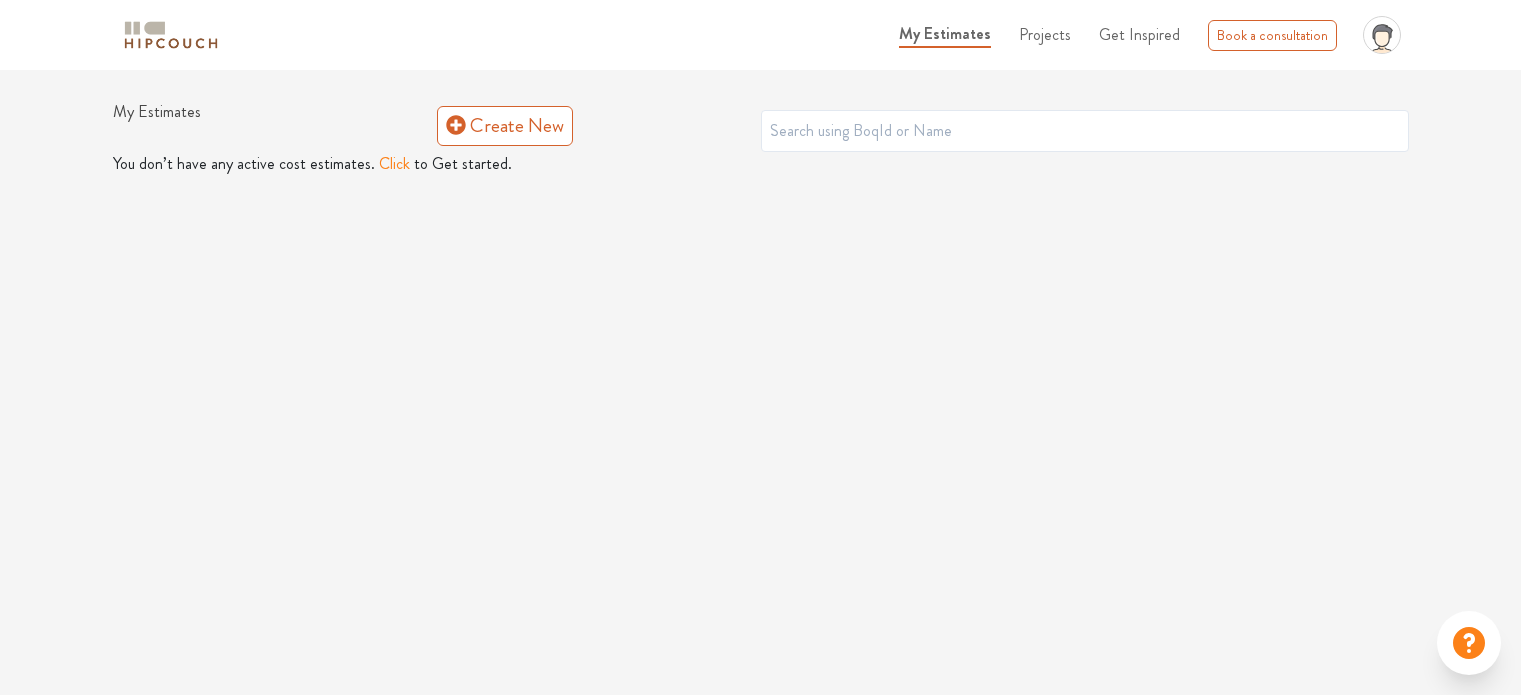 scroll, scrollTop: 0, scrollLeft: 0, axis: both 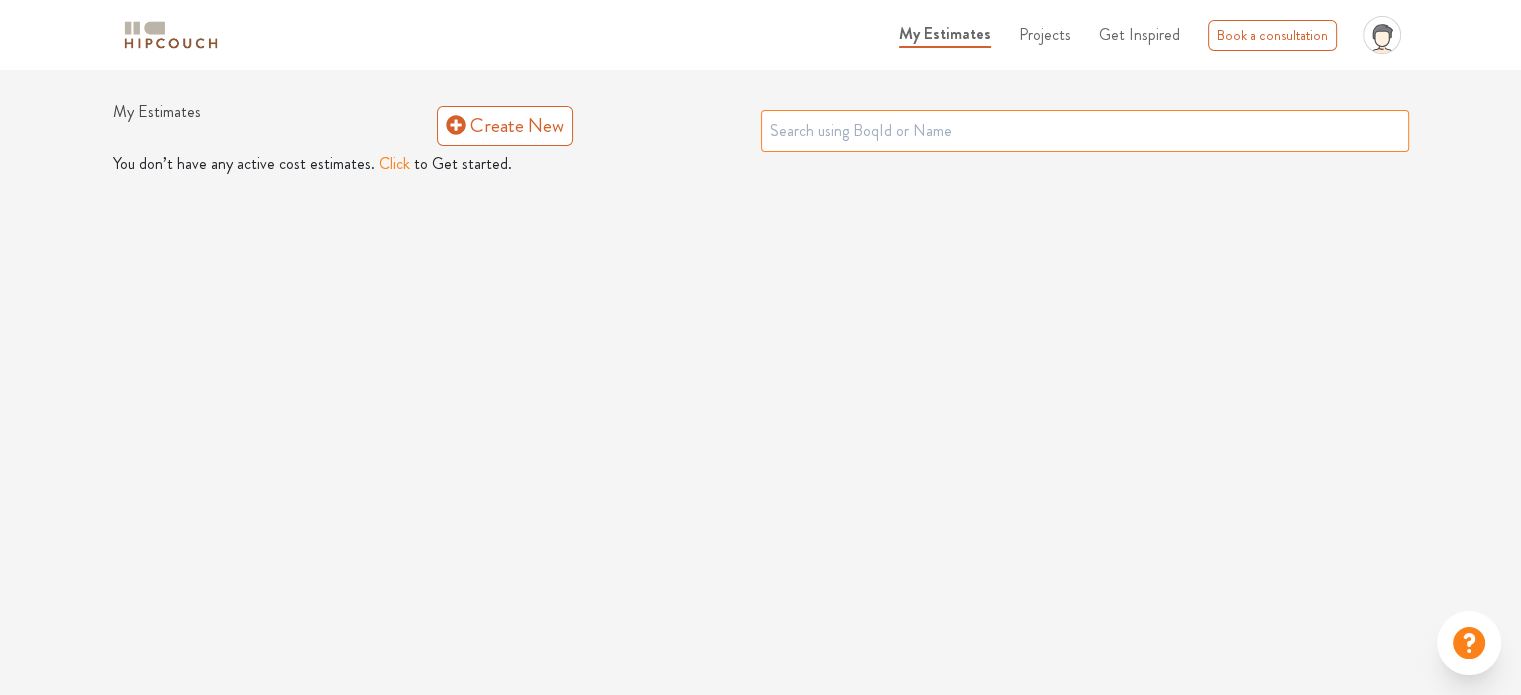 click at bounding box center [1085, 131] 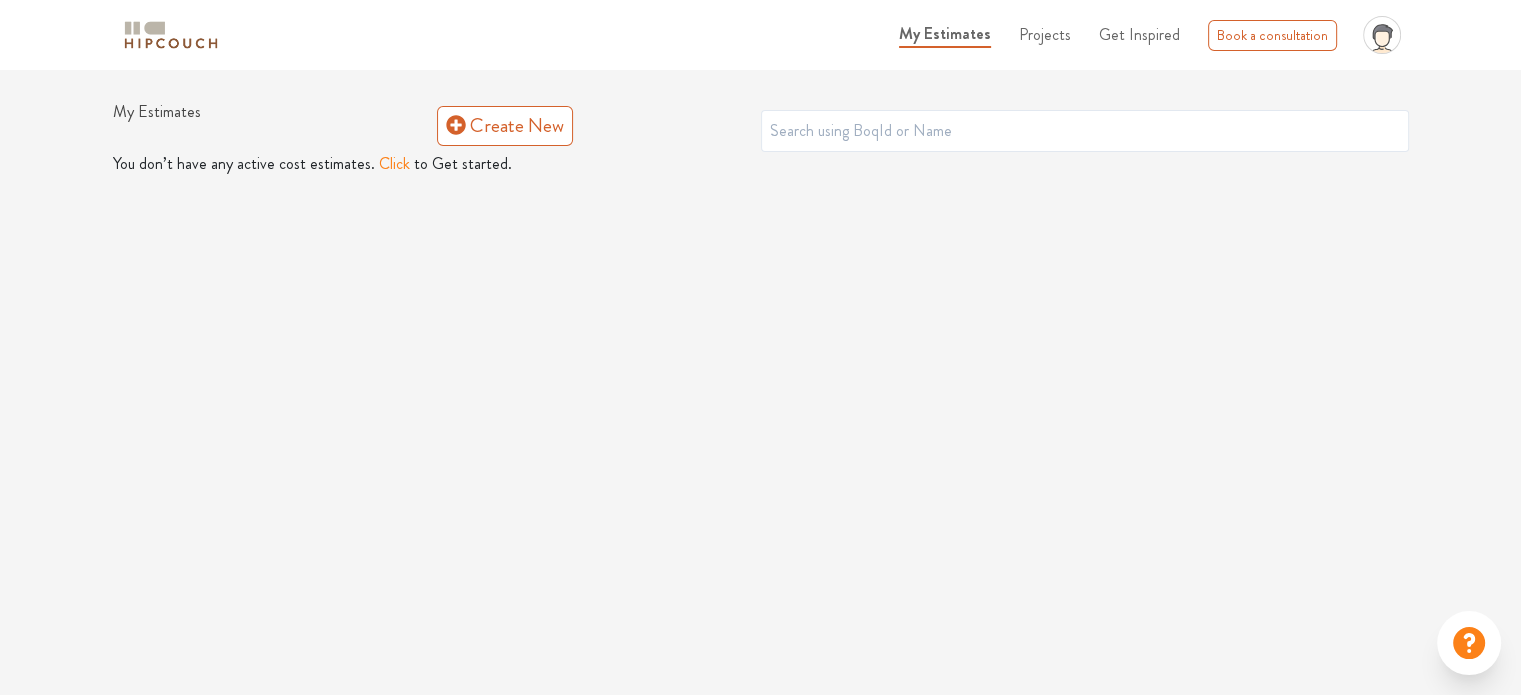 click on "My Estimates Projects Get Inspired Book a consultation profile pic Upload Boq Logout My Estimates Create New You don’t have any active cost estimates. Click to Get started." at bounding box center [760, 347] 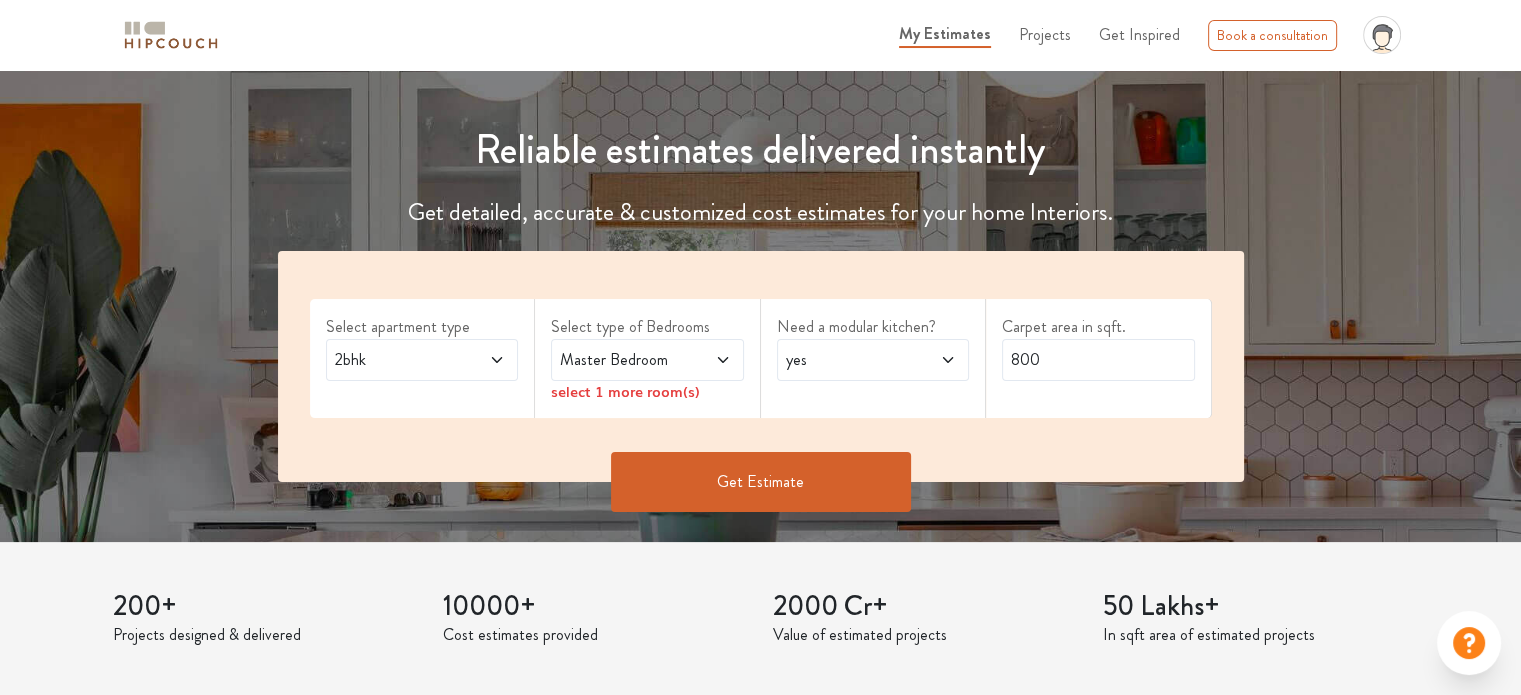 scroll, scrollTop: 300, scrollLeft: 0, axis: vertical 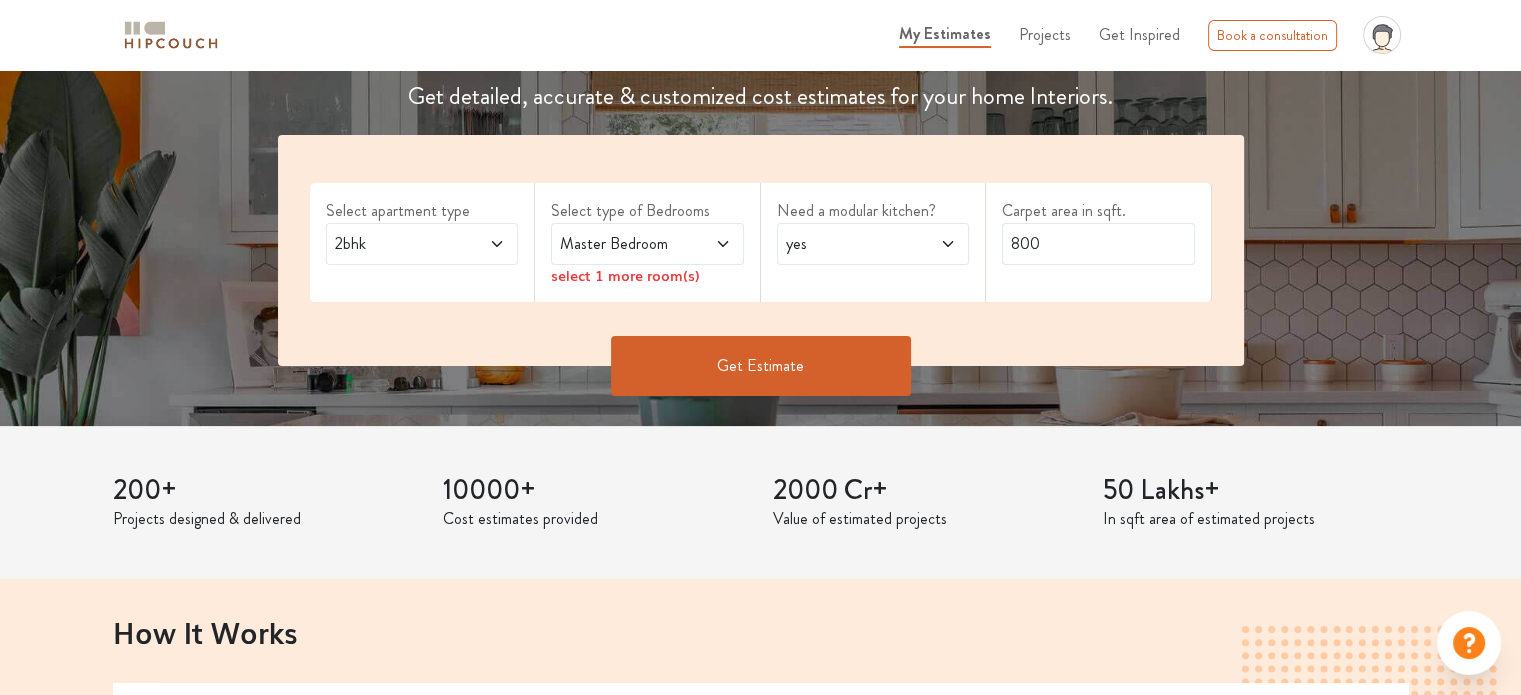 click 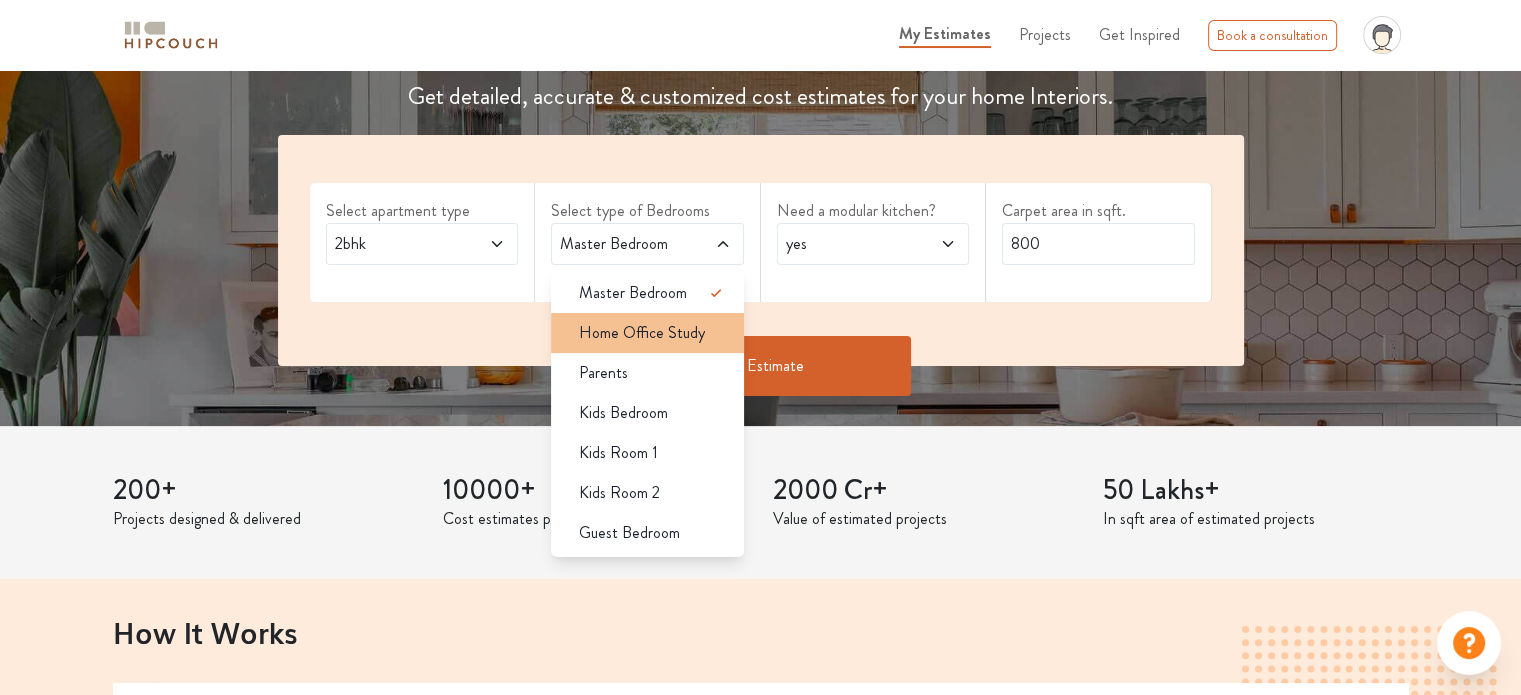 click on "Home Office Study" at bounding box center (642, 333) 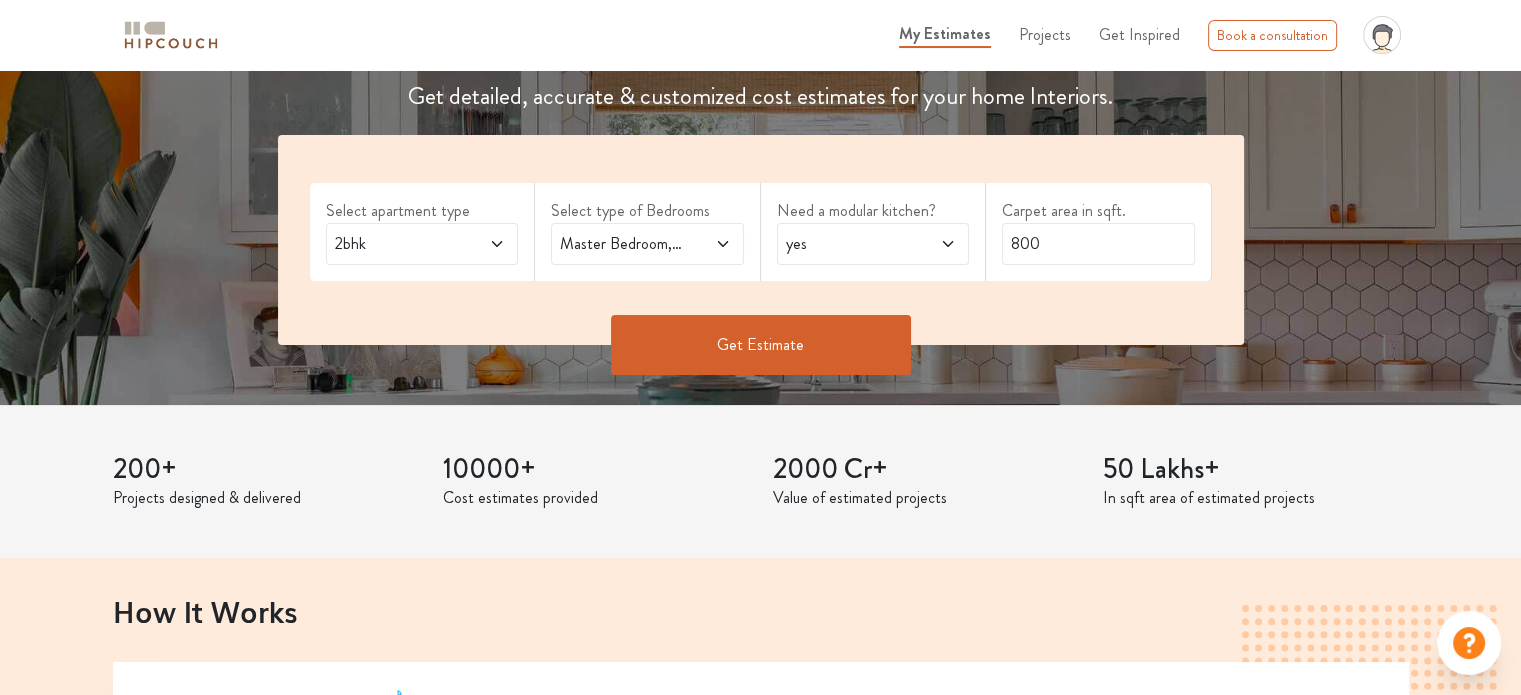 click 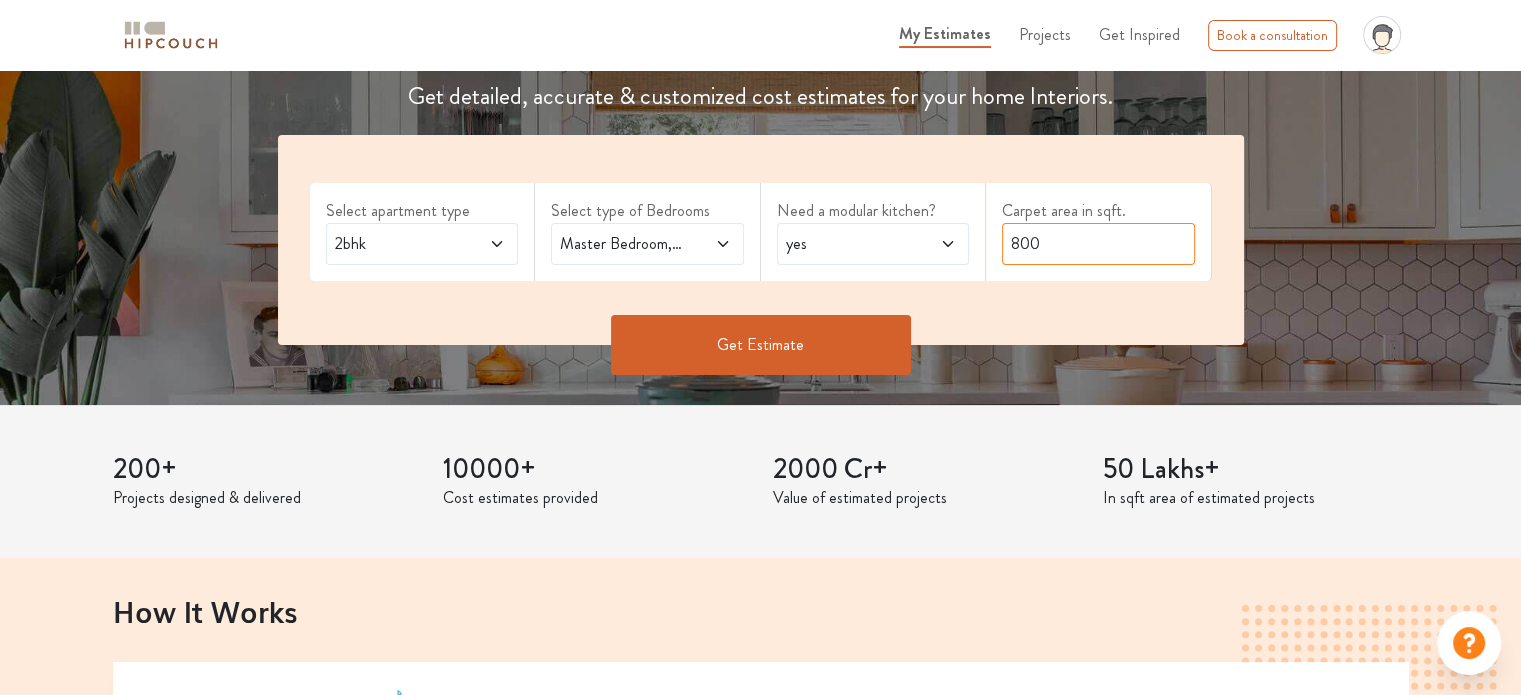 click on "800" at bounding box center (1098, 244) 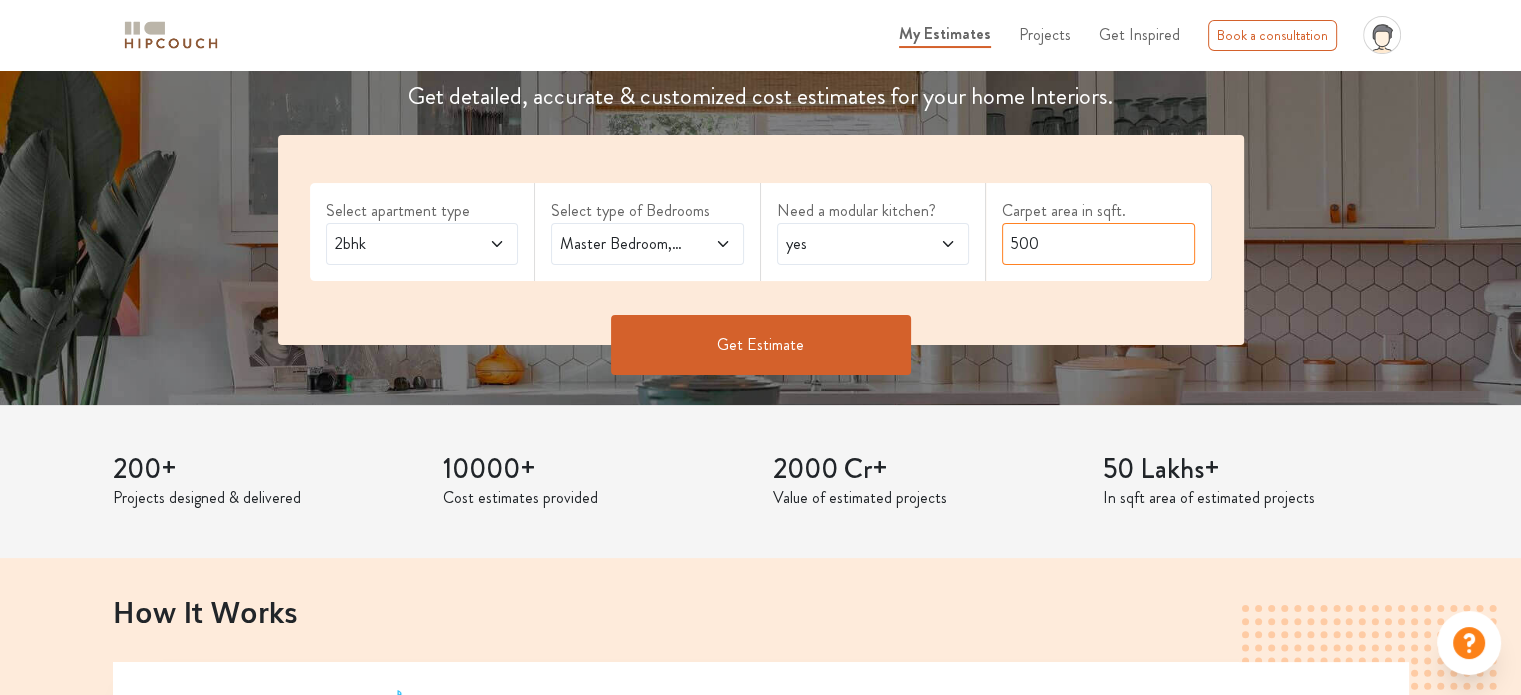 type on "500" 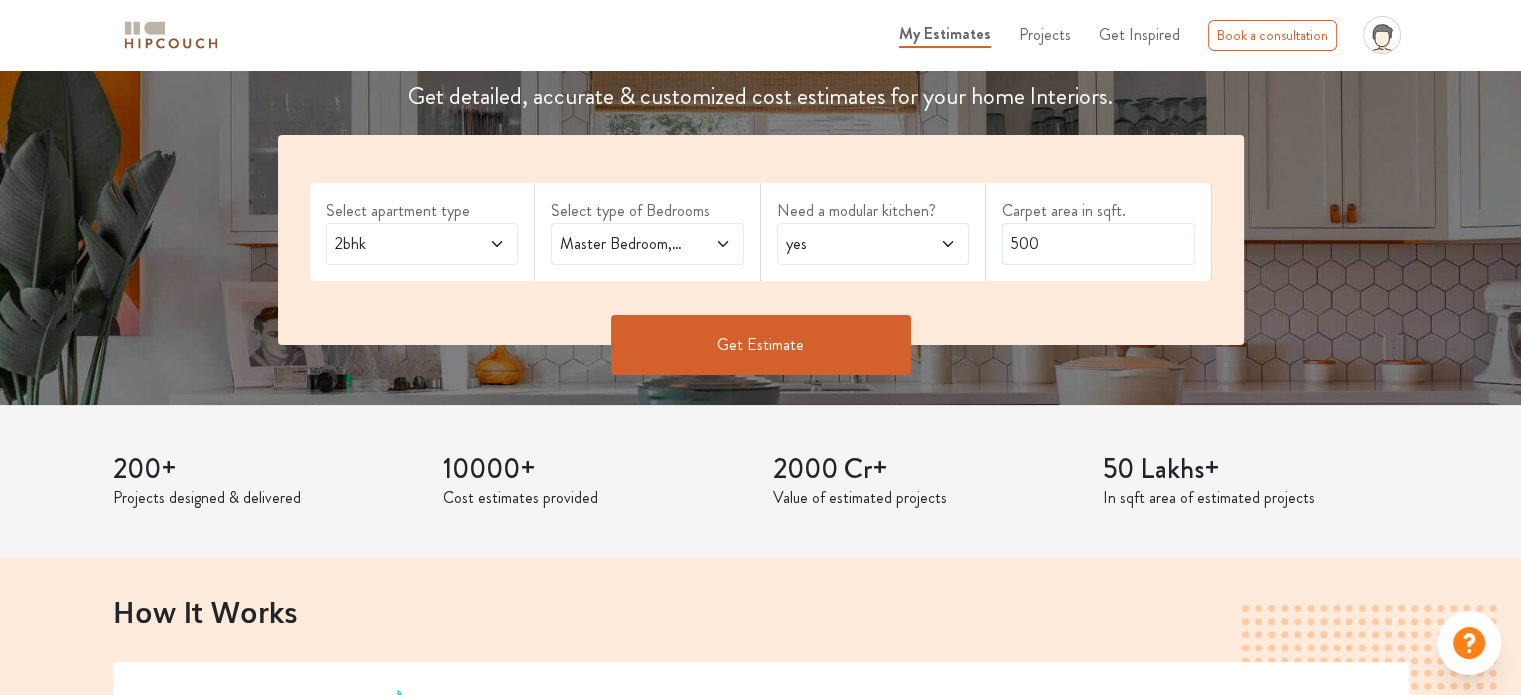 click on "Get Estimate" at bounding box center [761, 345] 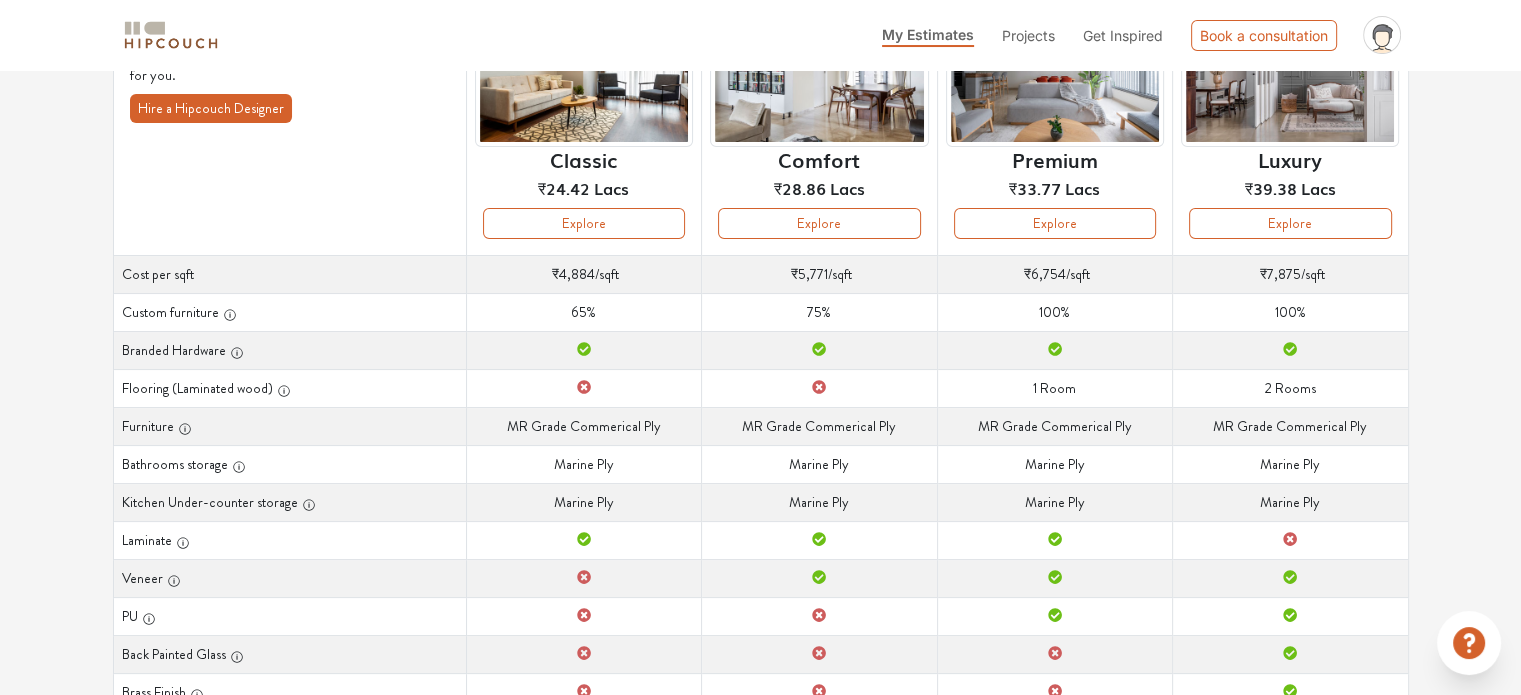 scroll, scrollTop: 0, scrollLeft: 0, axis: both 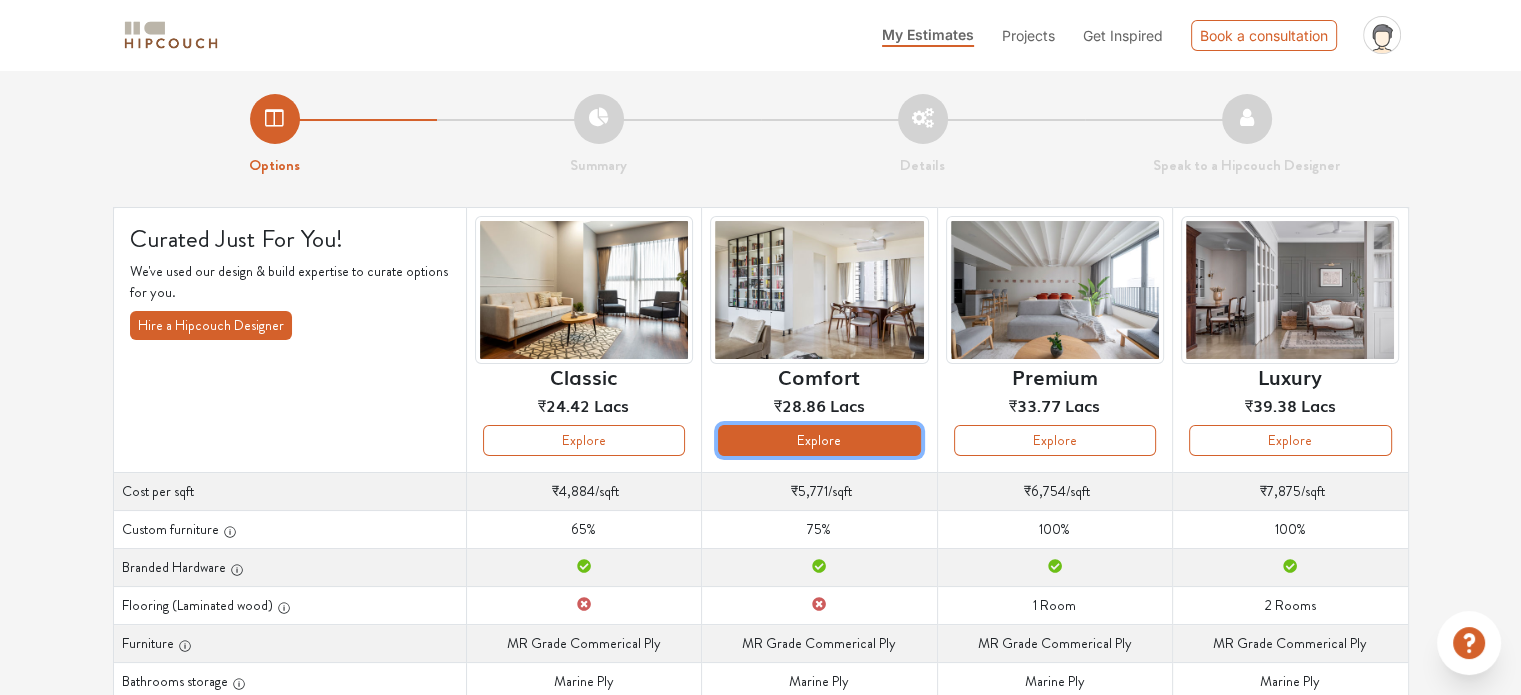 click on "Explore" at bounding box center [819, 440] 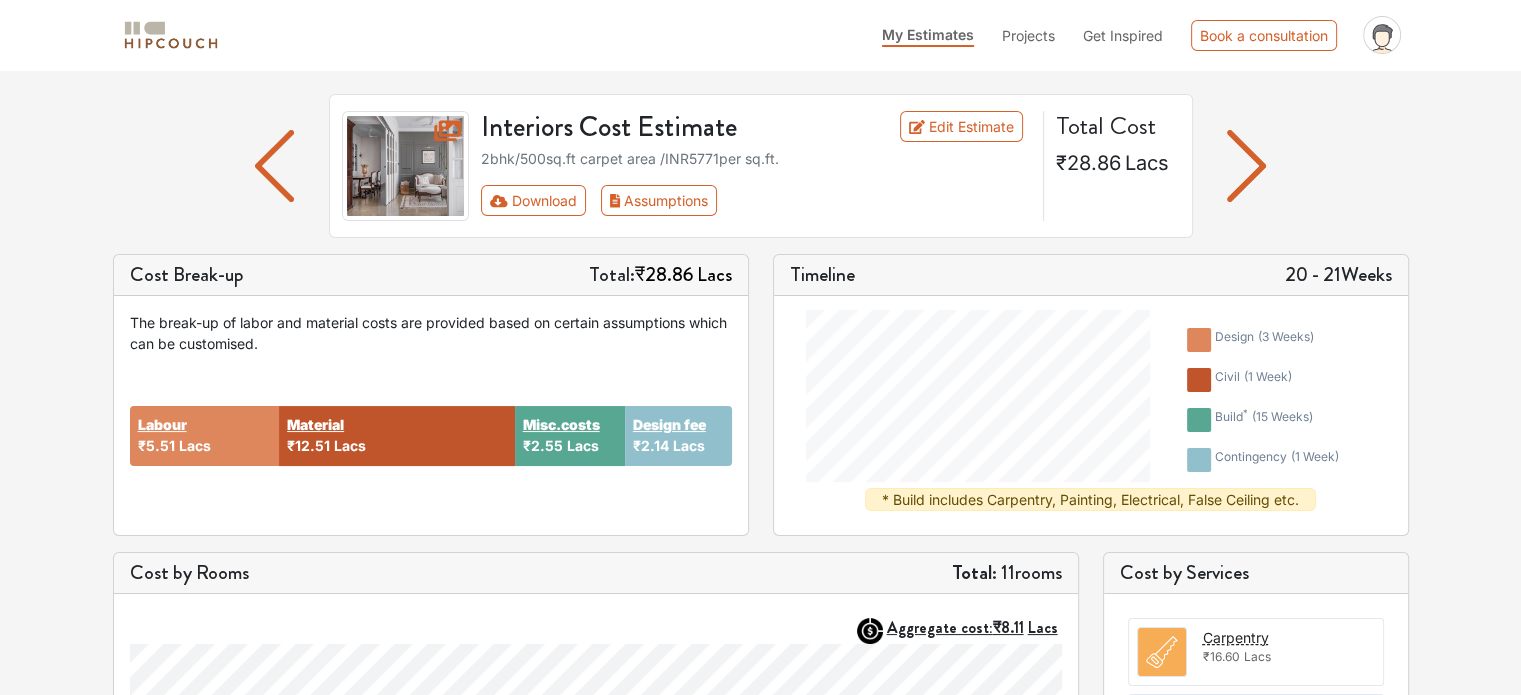 scroll, scrollTop: 0, scrollLeft: 0, axis: both 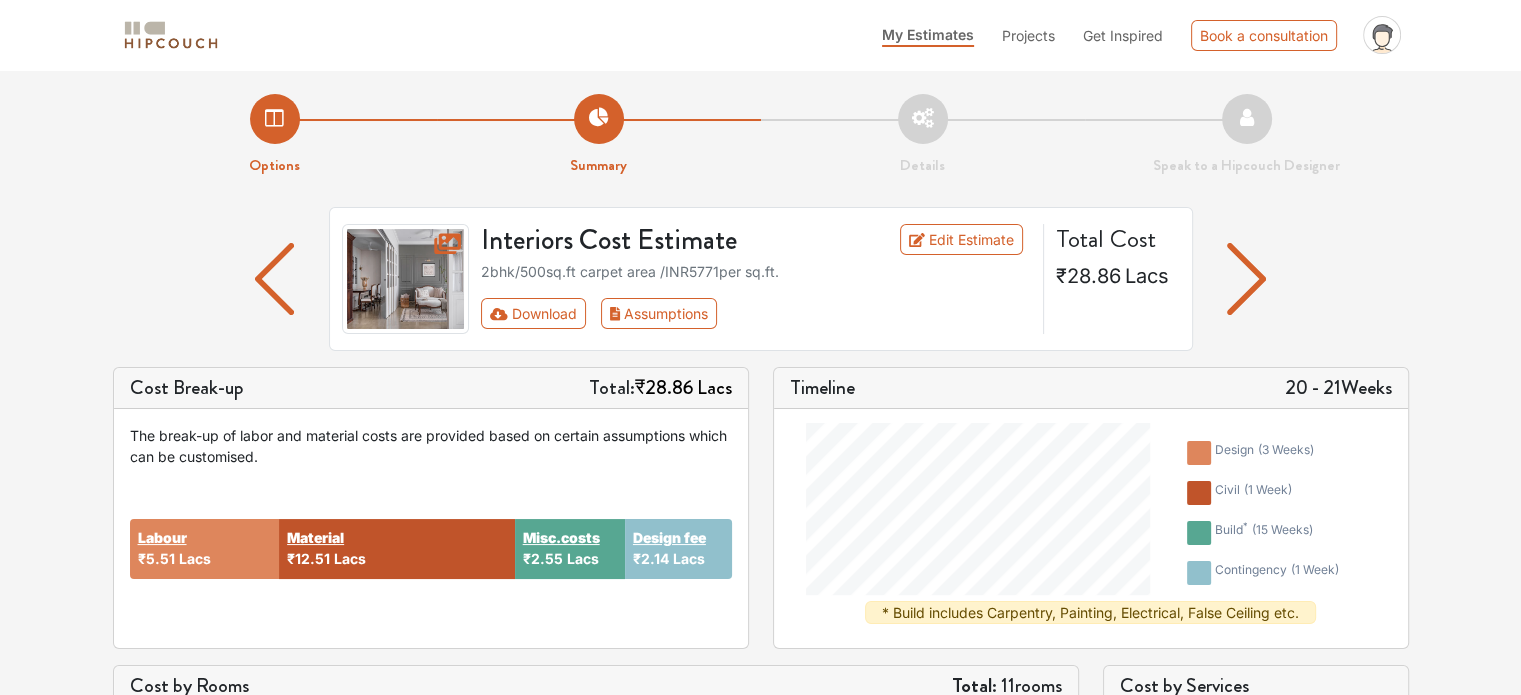 click at bounding box center (1246, 279) 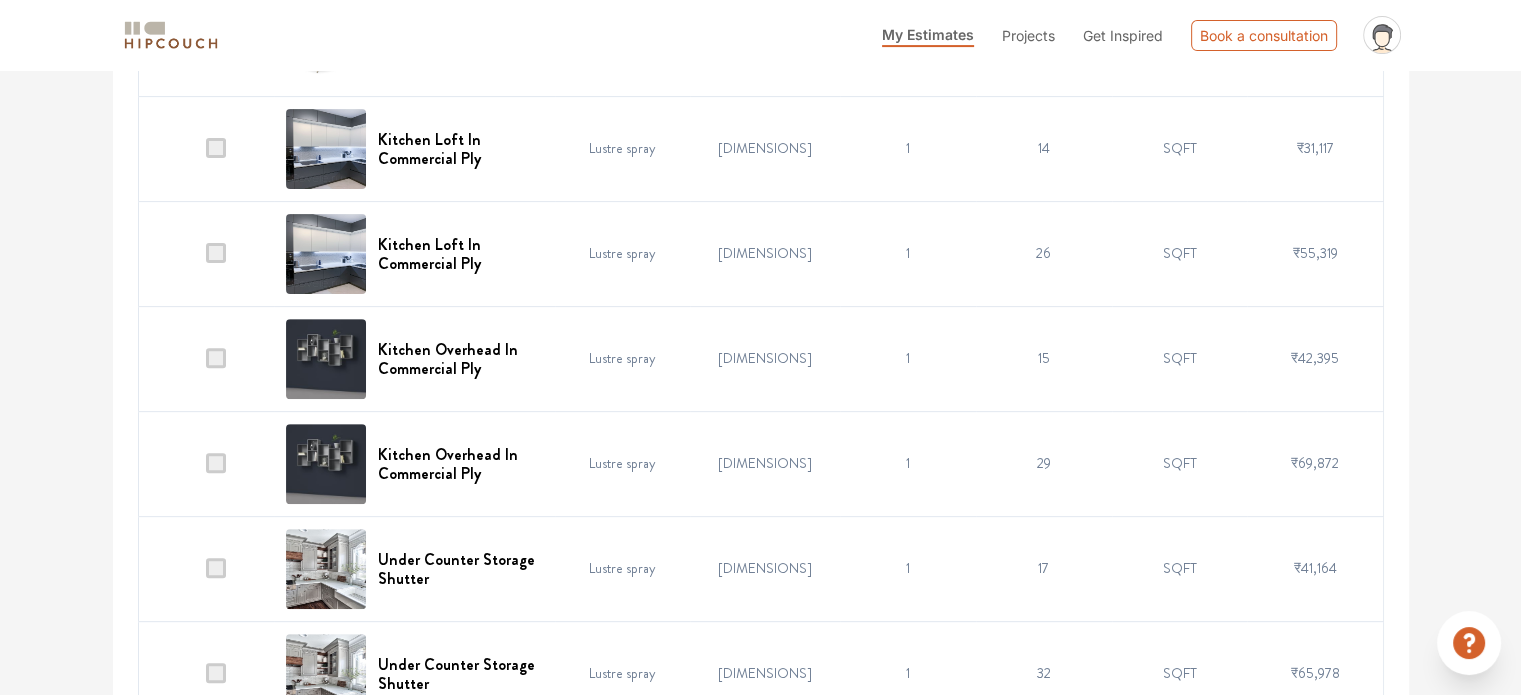 scroll, scrollTop: 656, scrollLeft: 0, axis: vertical 